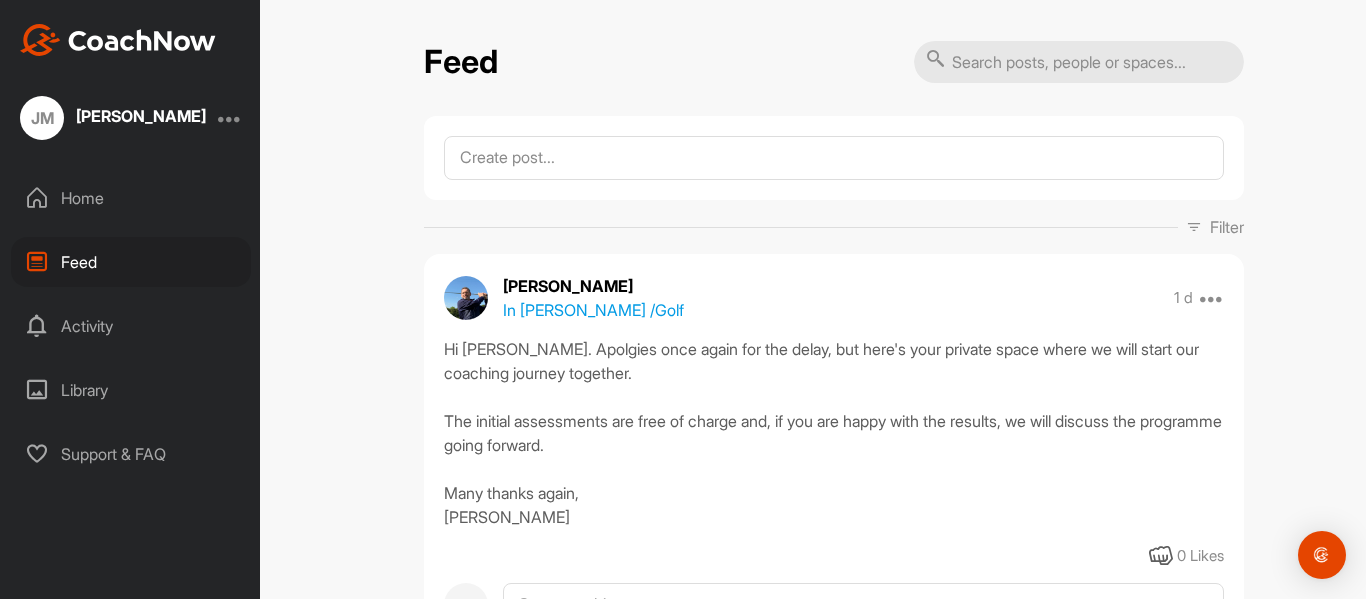 scroll, scrollTop: 0, scrollLeft: 0, axis: both 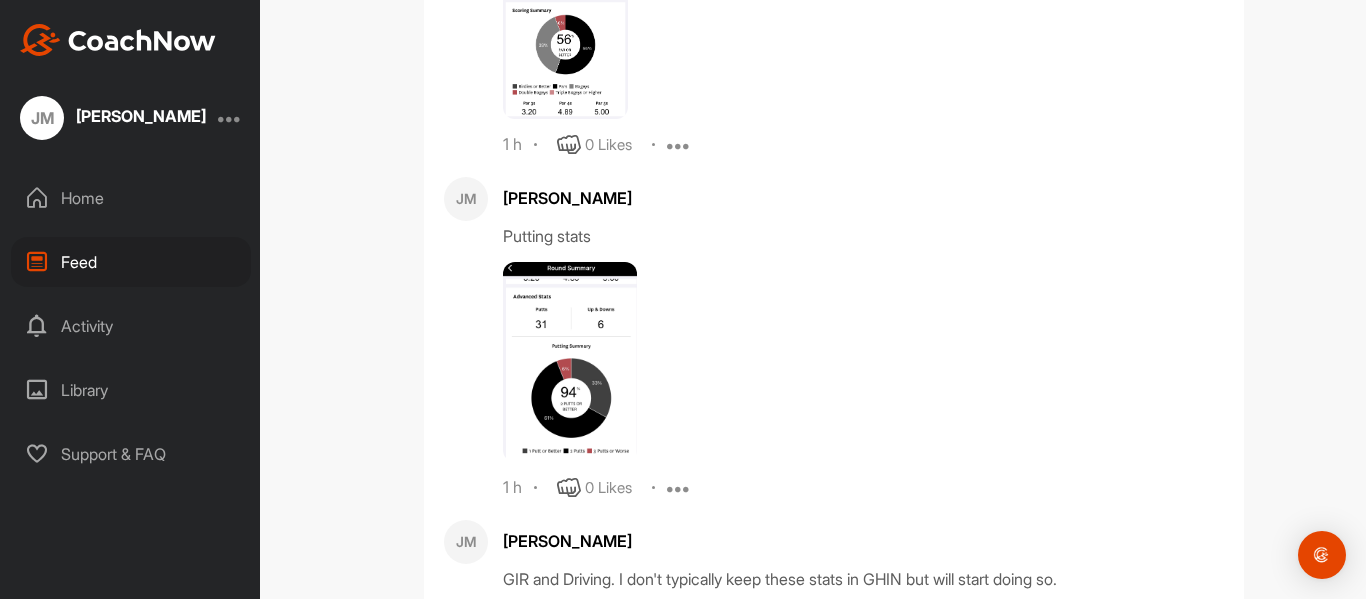 click at bounding box center [679, 145] 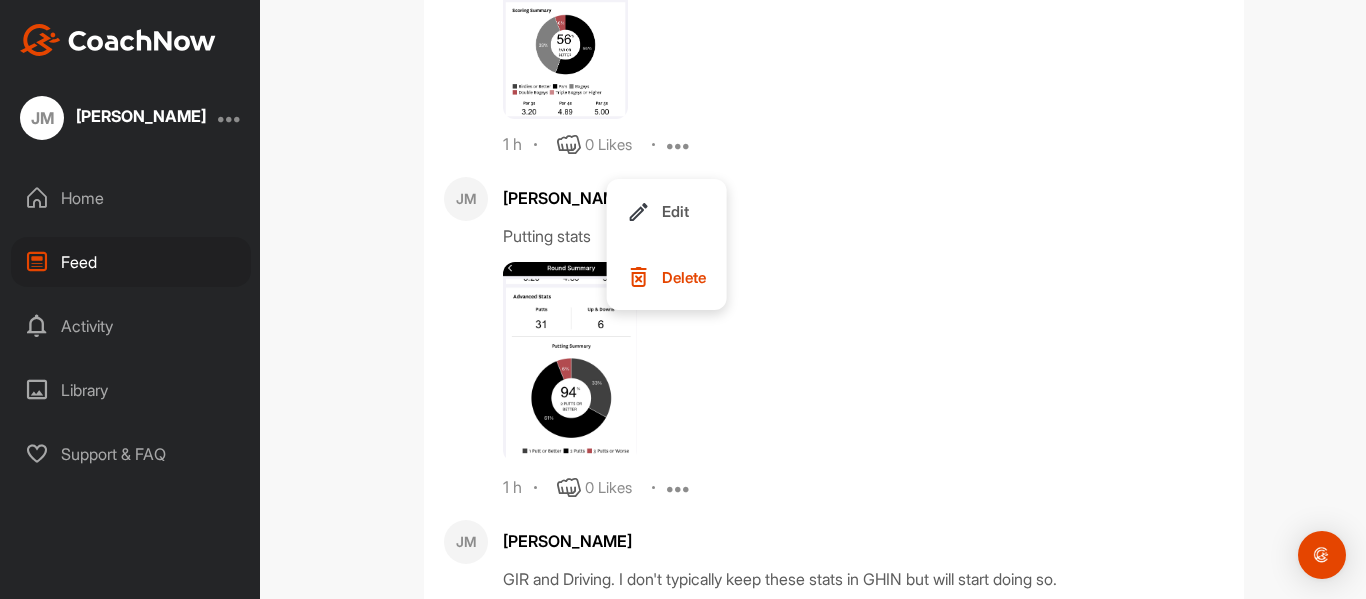 click at bounding box center (727, 362) 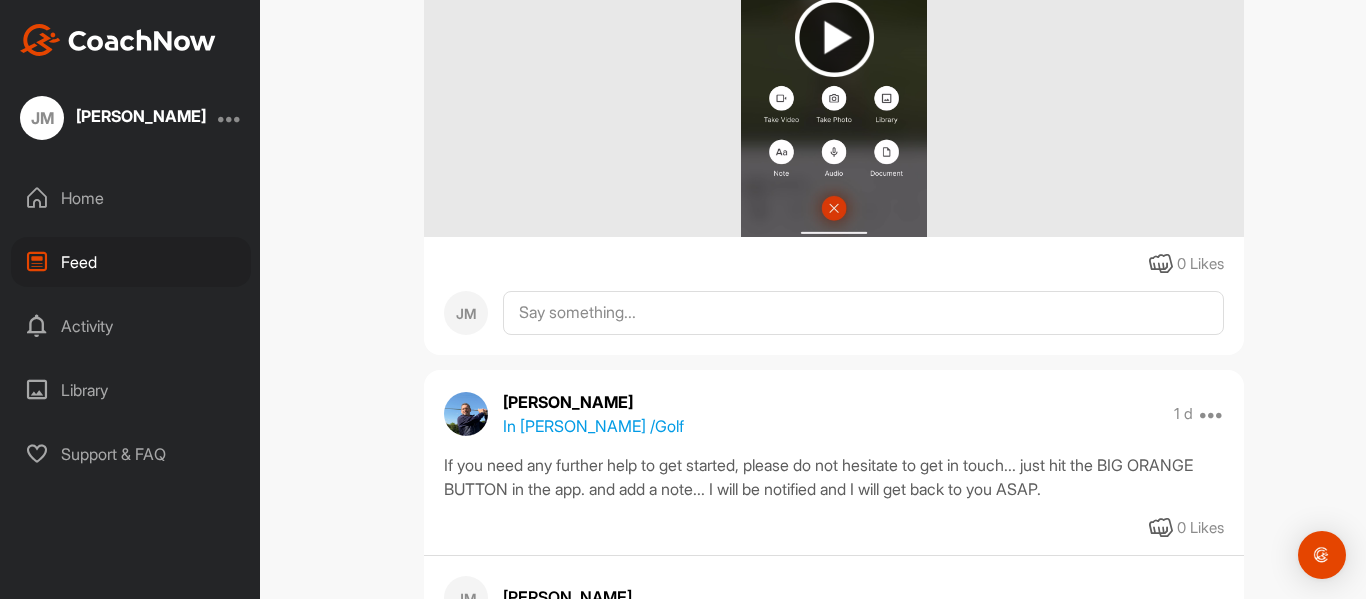 scroll, scrollTop: 2626, scrollLeft: 0, axis: vertical 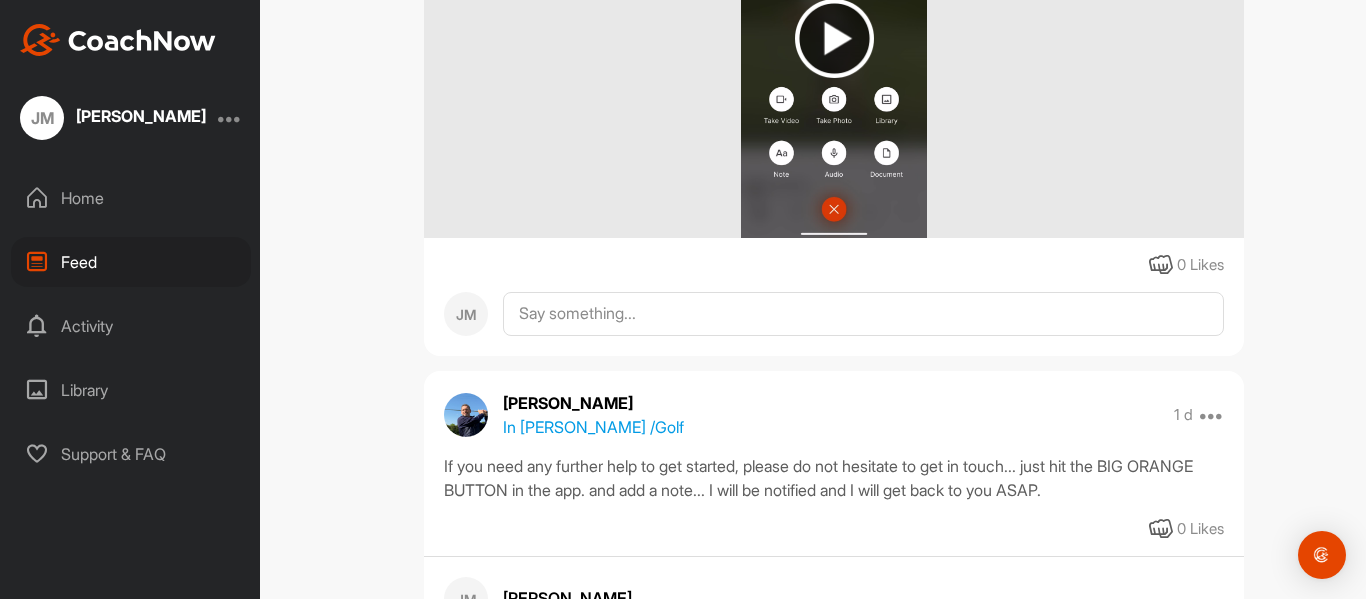 click on "Home" at bounding box center (131, 198) 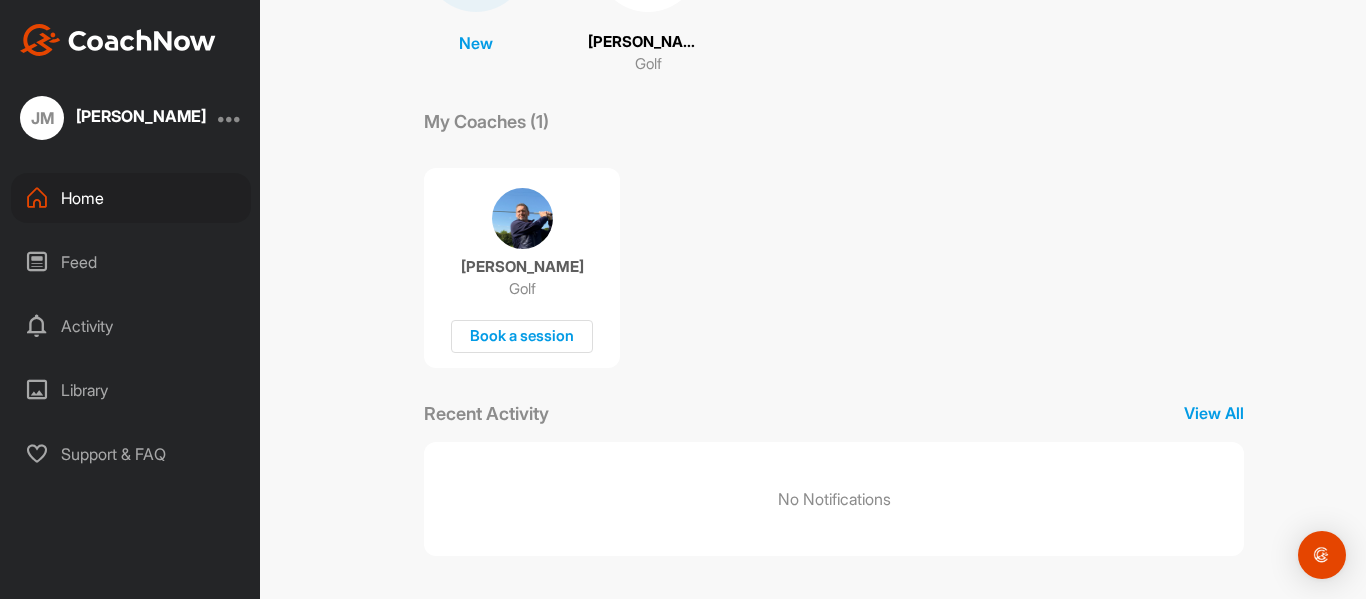scroll, scrollTop: 250, scrollLeft: 0, axis: vertical 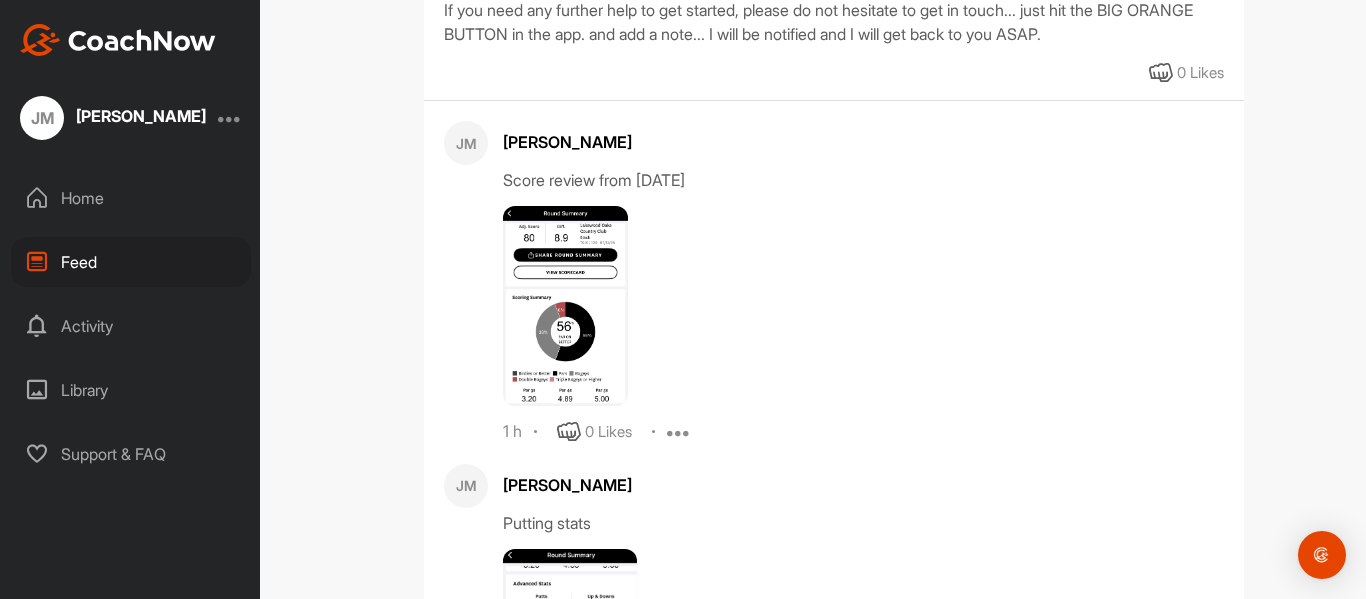 click on "[PERSON_NAME]" at bounding box center (863, 142) 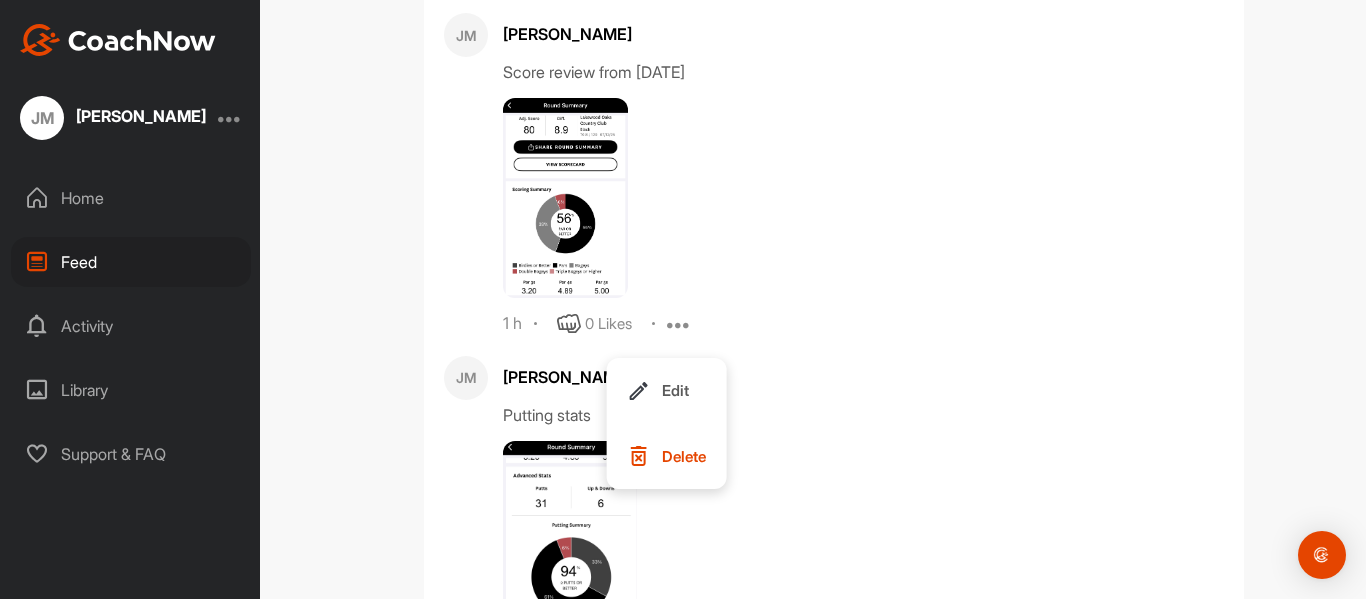 scroll, scrollTop: 3191, scrollLeft: 0, axis: vertical 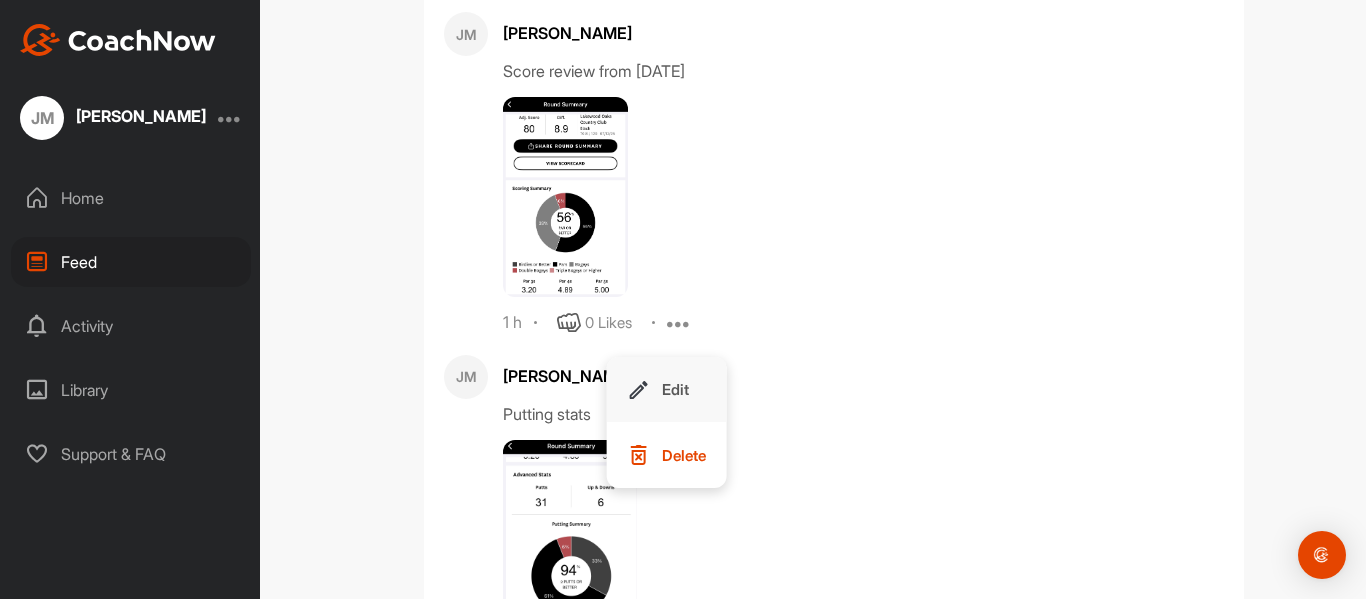 click on "Edit" at bounding box center (675, 389) 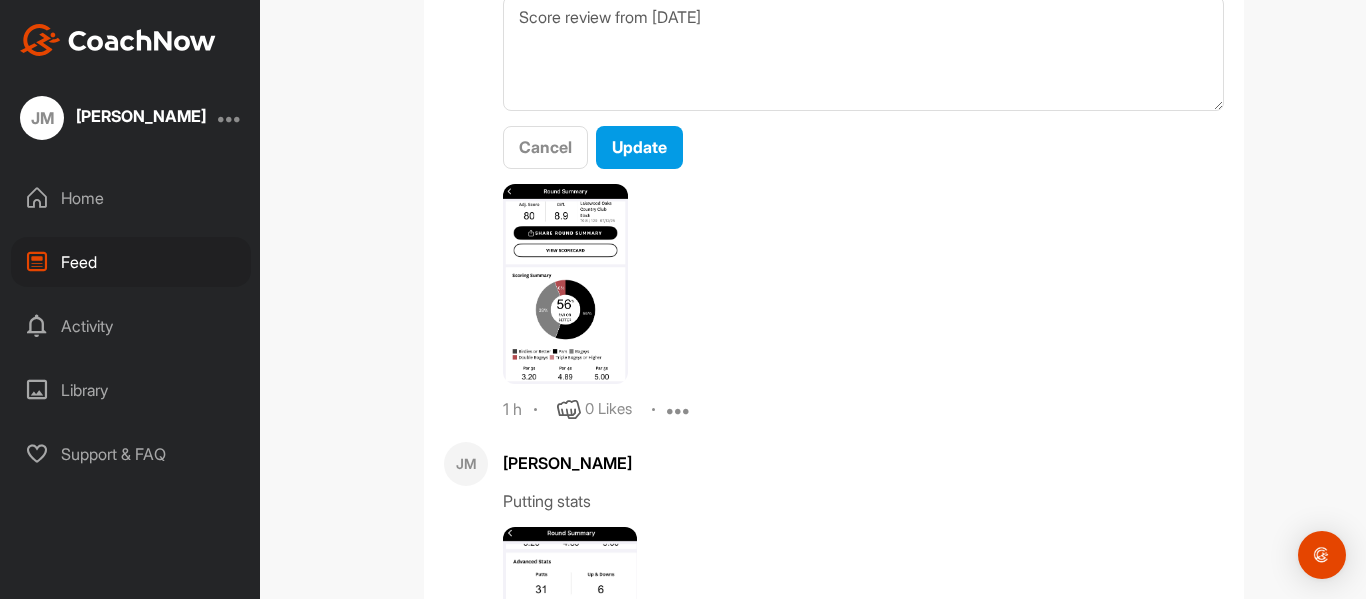 scroll, scrollTop: 3248, scrollLeft: 0, axis: vertical 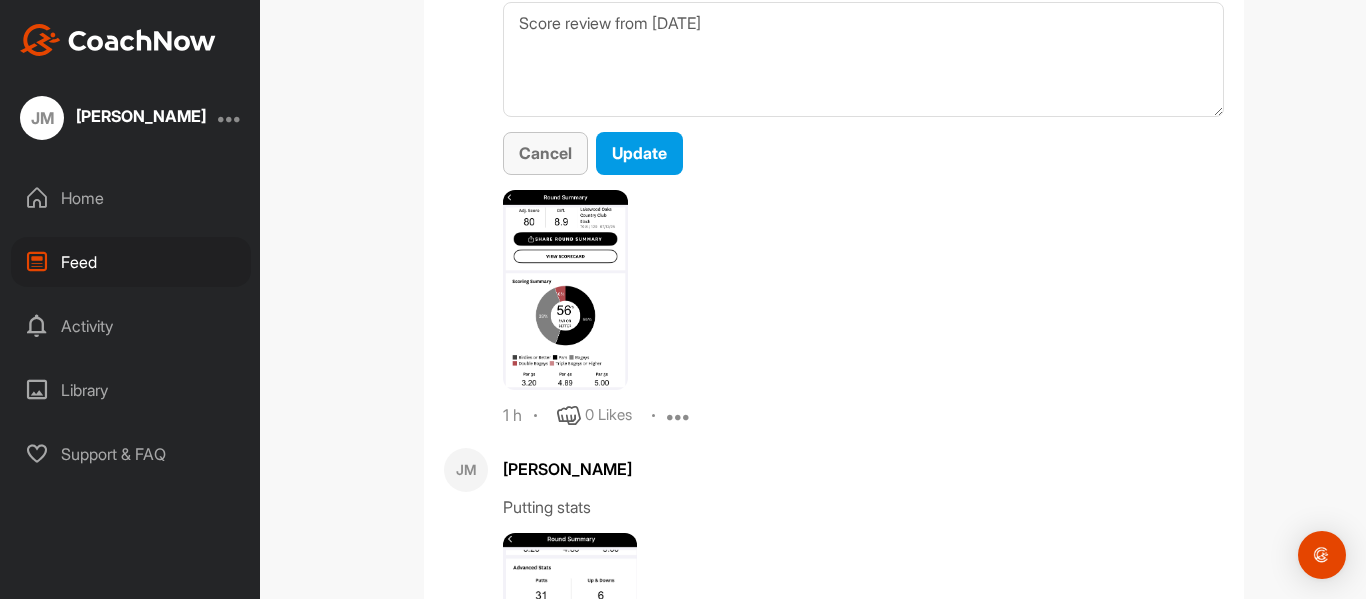 click on "Cancel" at bounding box center (545, 153) 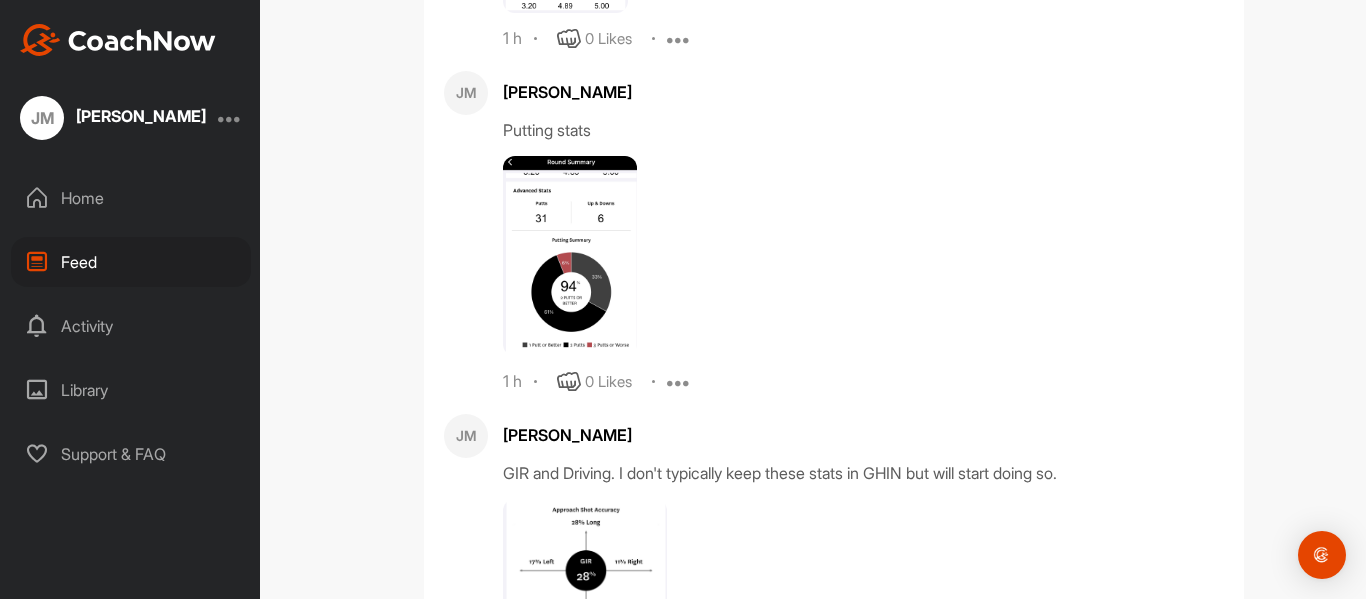 scroll, scrollTop: 3806, scrollLeft: 0, axis: vertical 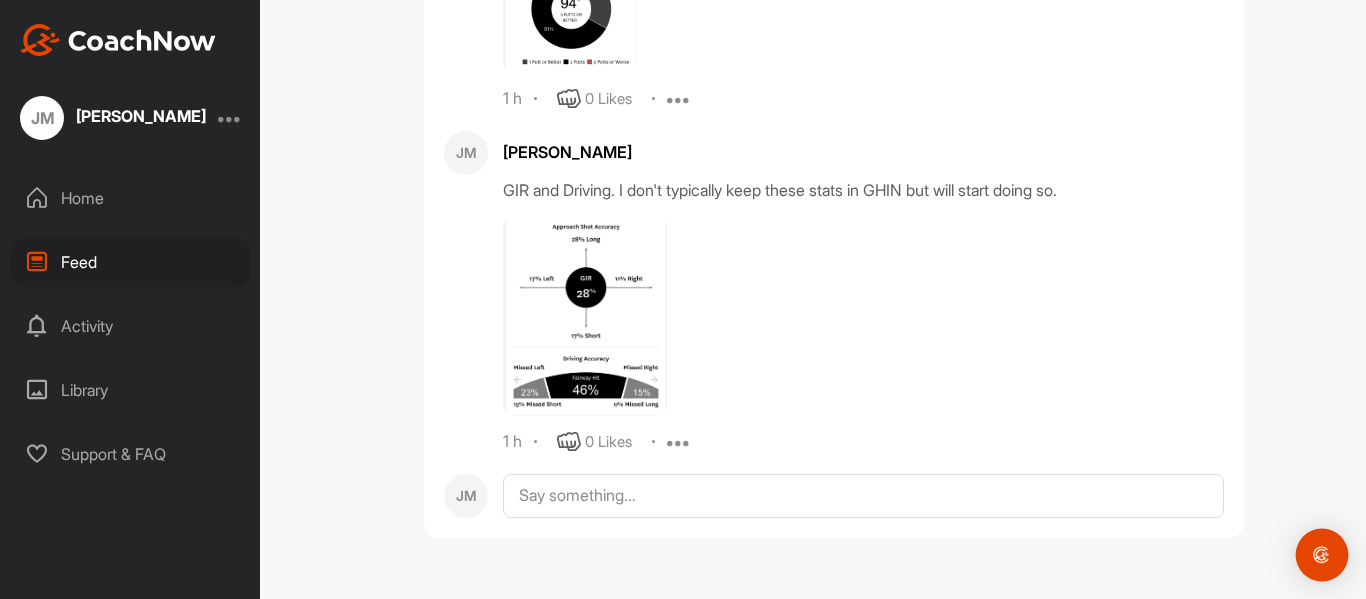 click at bounding box center [1322, 555] 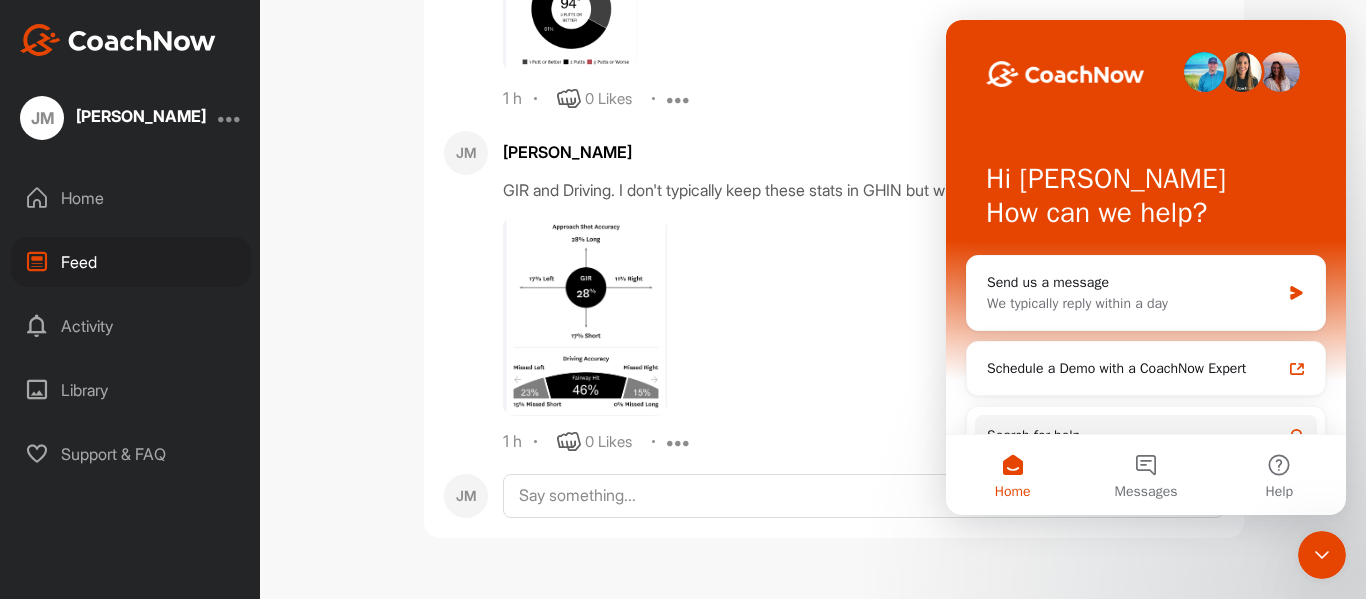 scroll, scrollTop: 0, scrollLeft: 0, axis: both 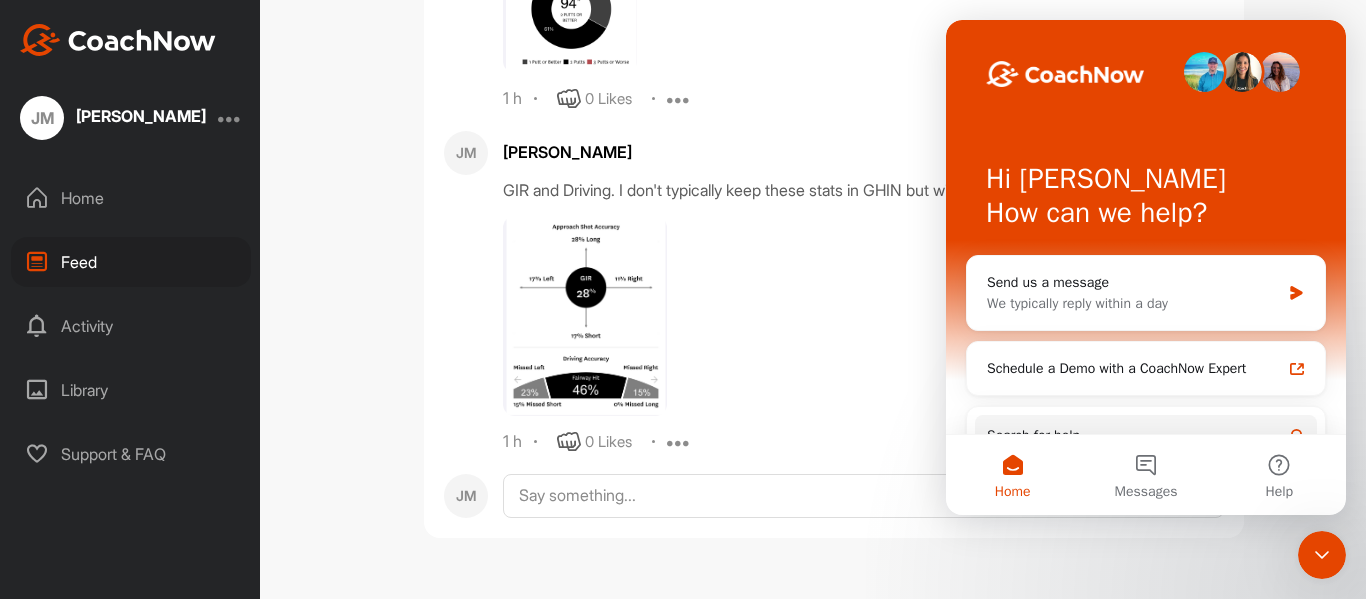 click 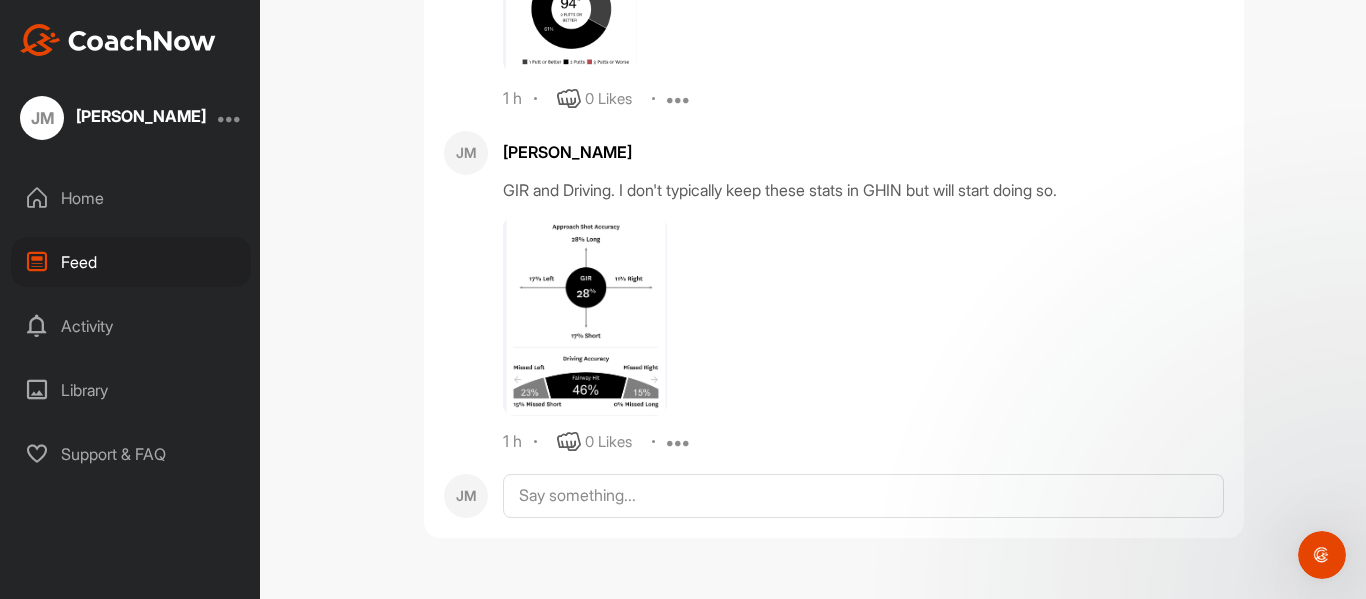 scroll, scrollTop: 0, scrollLeft: 0, axis: both 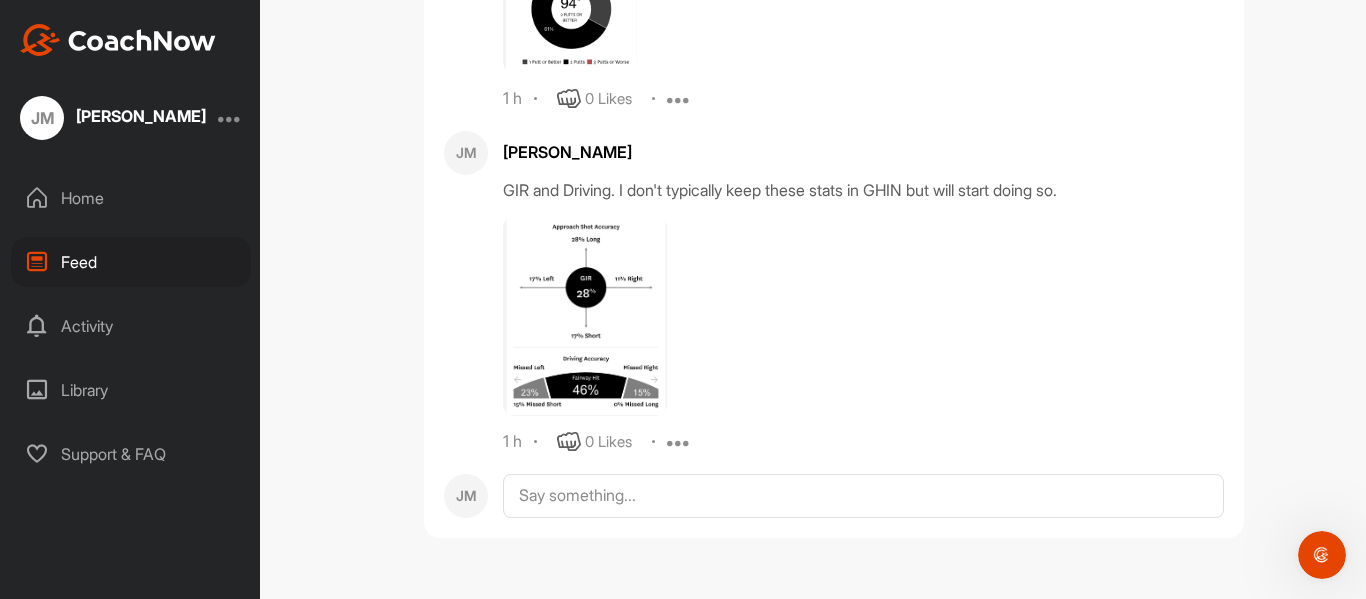click on "Activity" at bounding box center (131, 326) 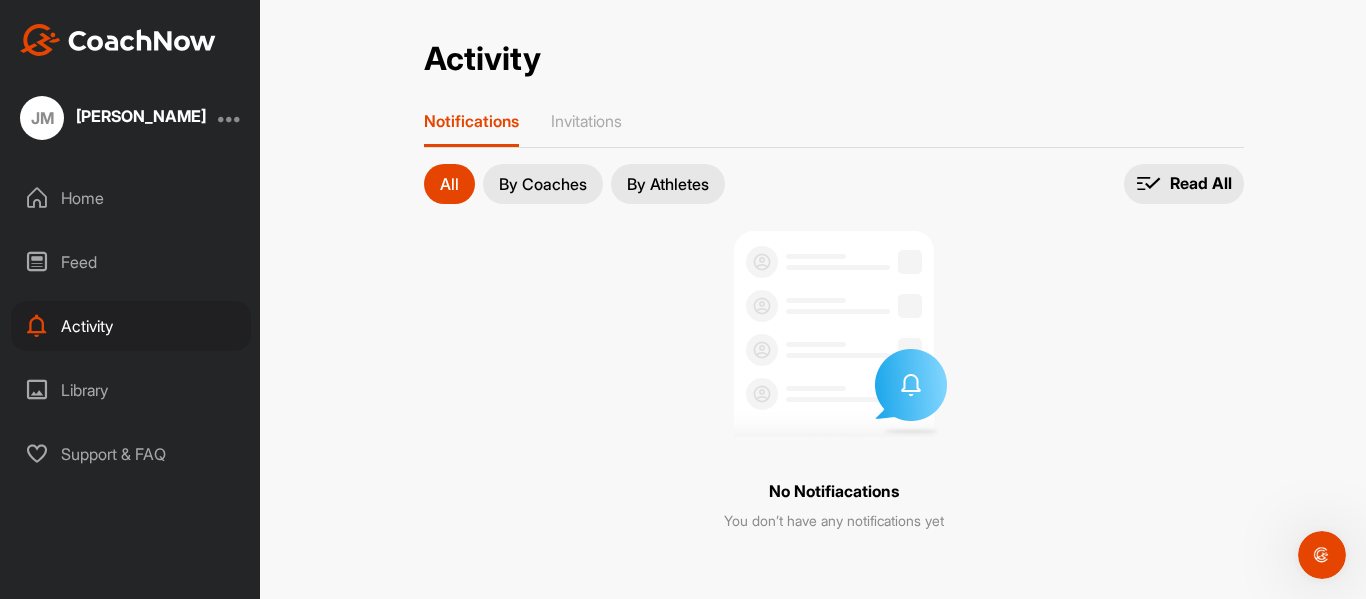 click on "By Coaches" at bounding box center [543, 184] 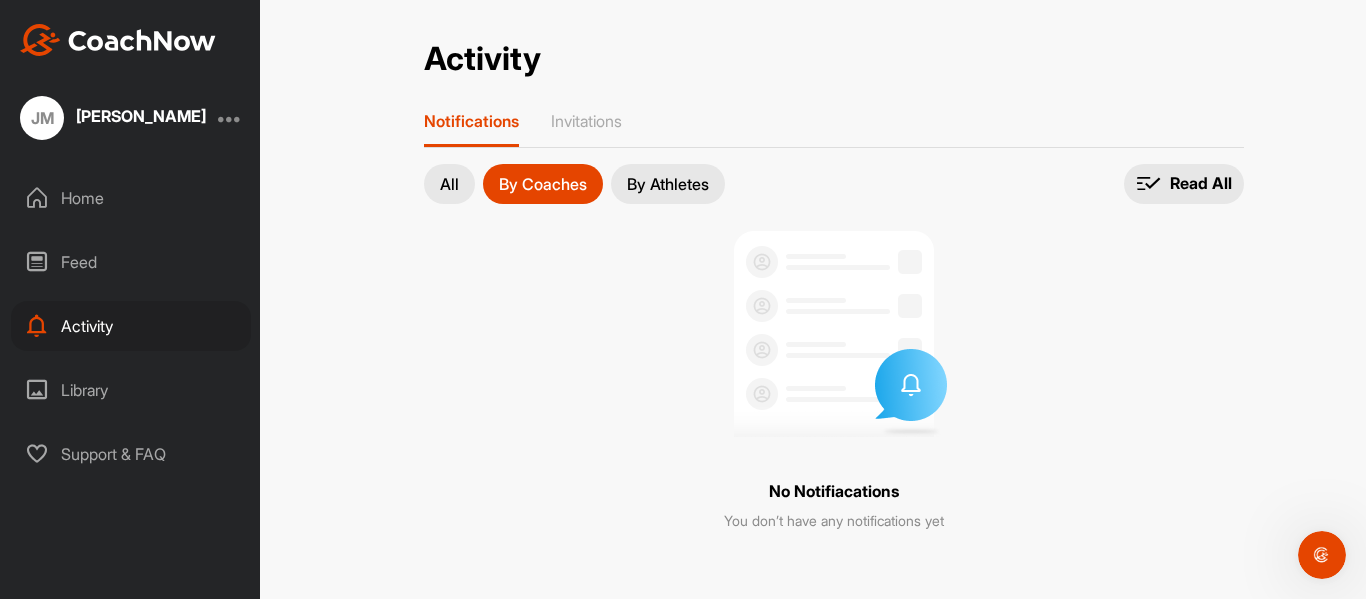 click on "By Athletes" at bounding box center [668, 184] 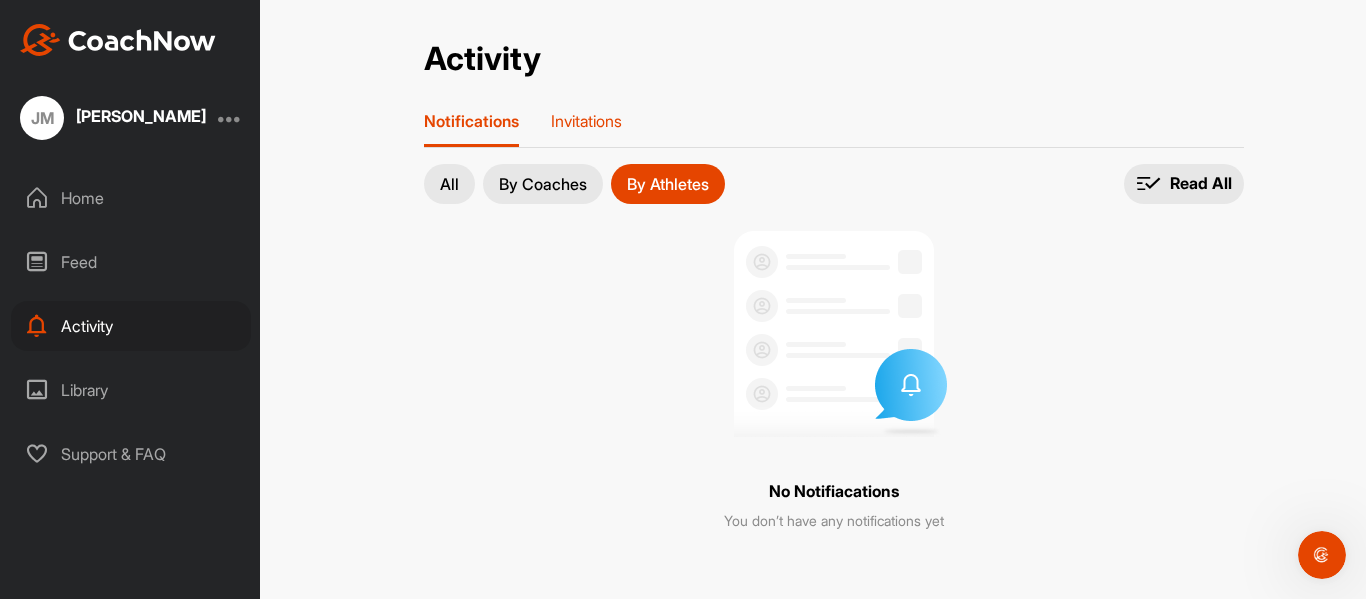 click on "Invitations" at bounding box center [586, 121] 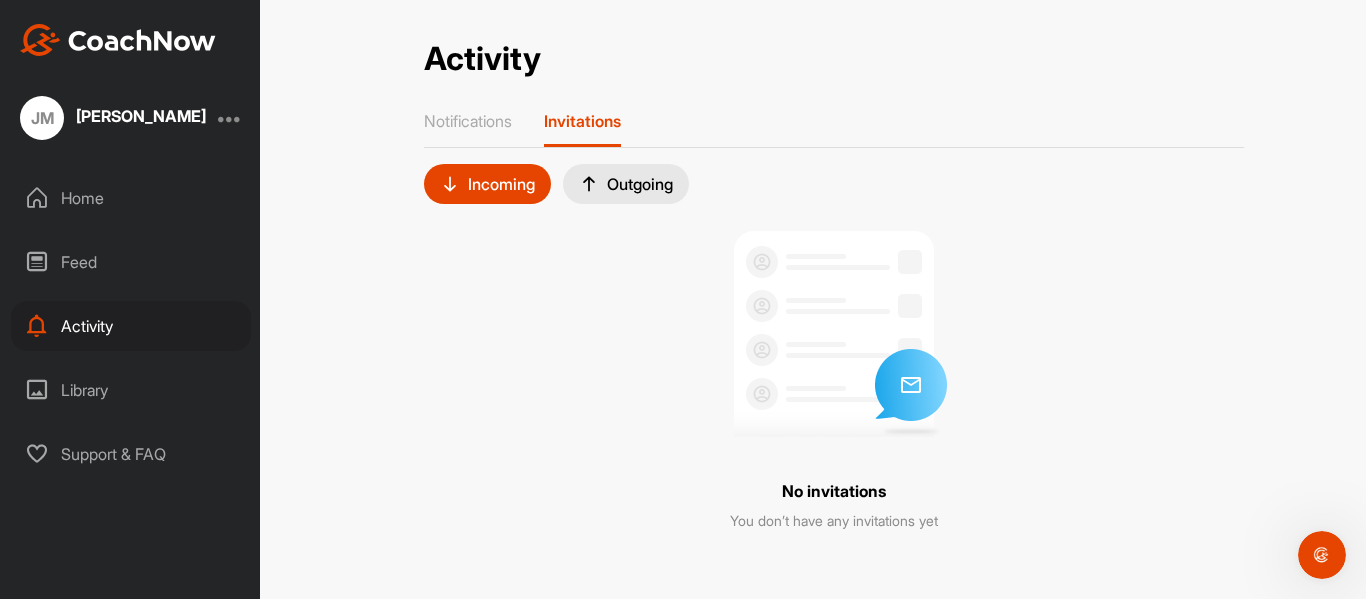 click on "Library" at bounding box center (131, 390) 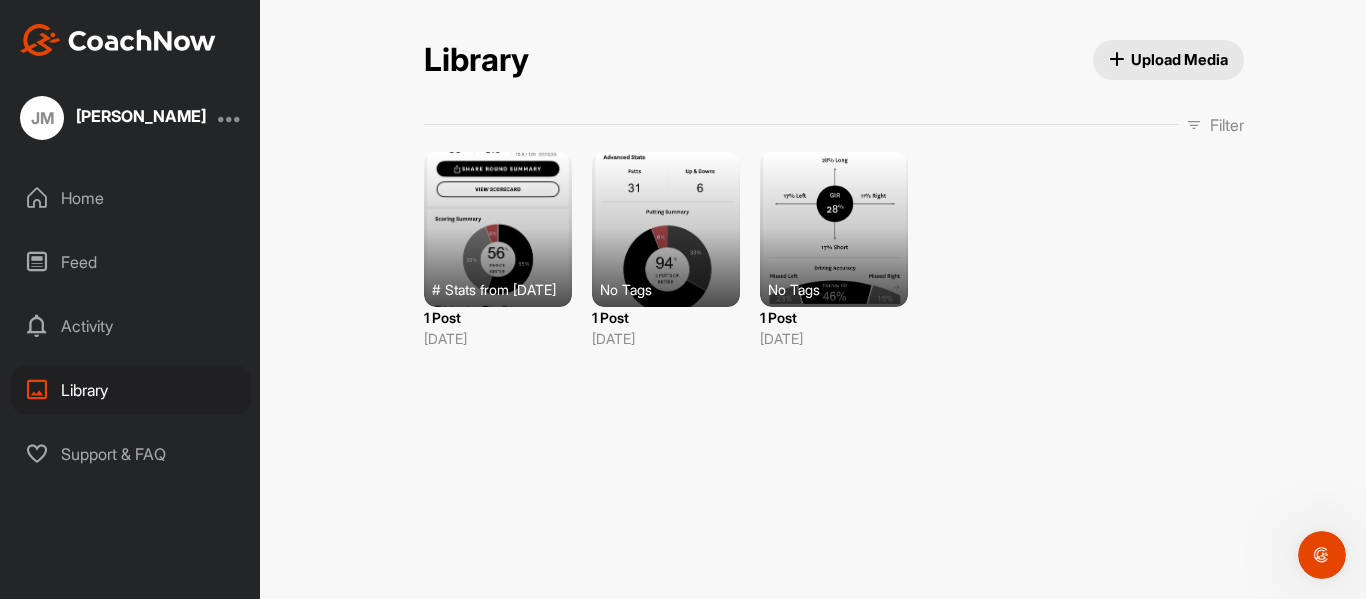 click at bounding box center [230, 118] 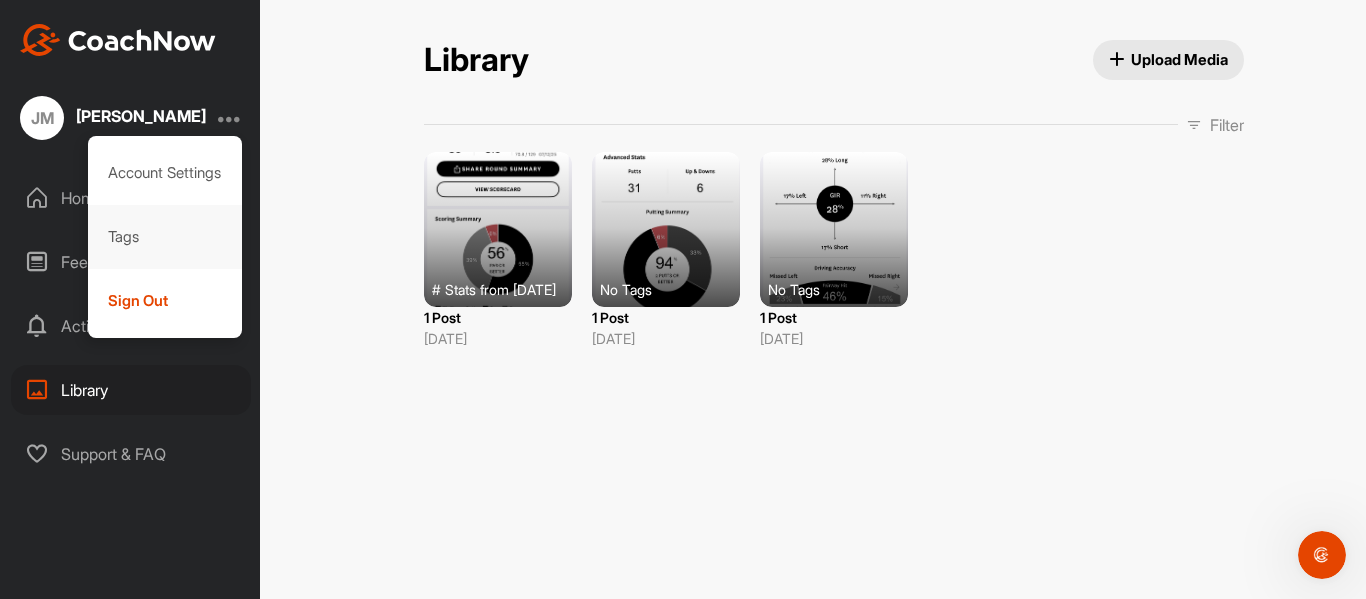 click on "Tags" at bounding box center (165, 237) 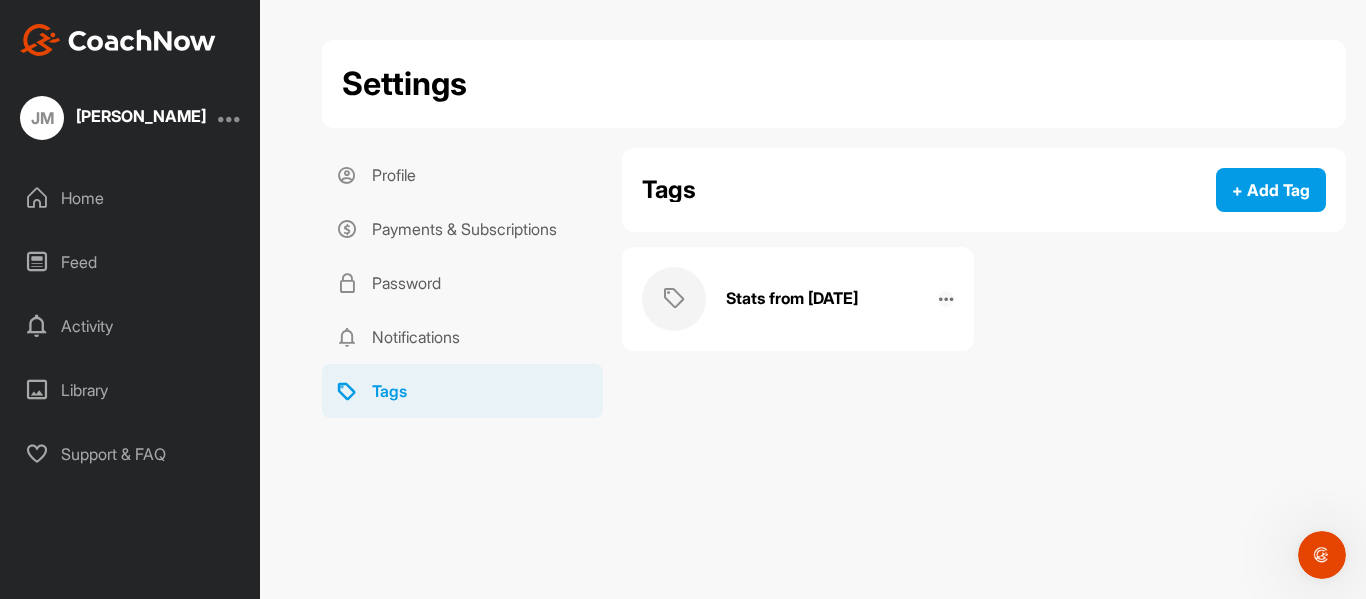 click at bounding box center (946, 299) 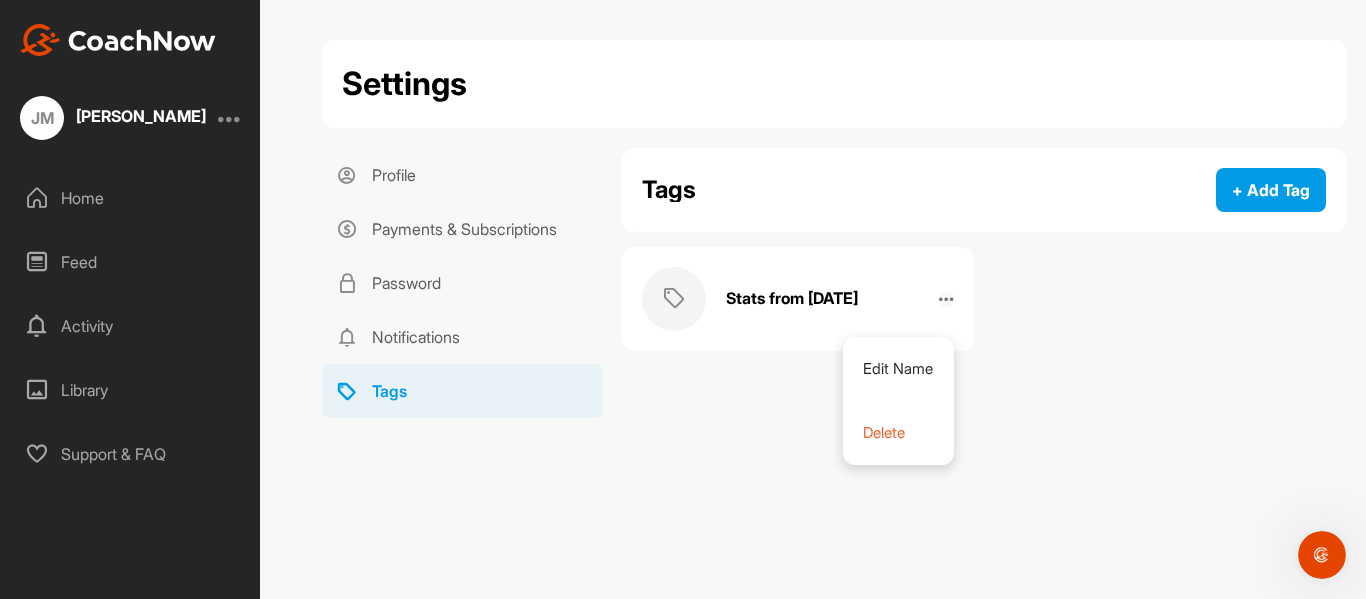 click at bounding box center (946, 299) 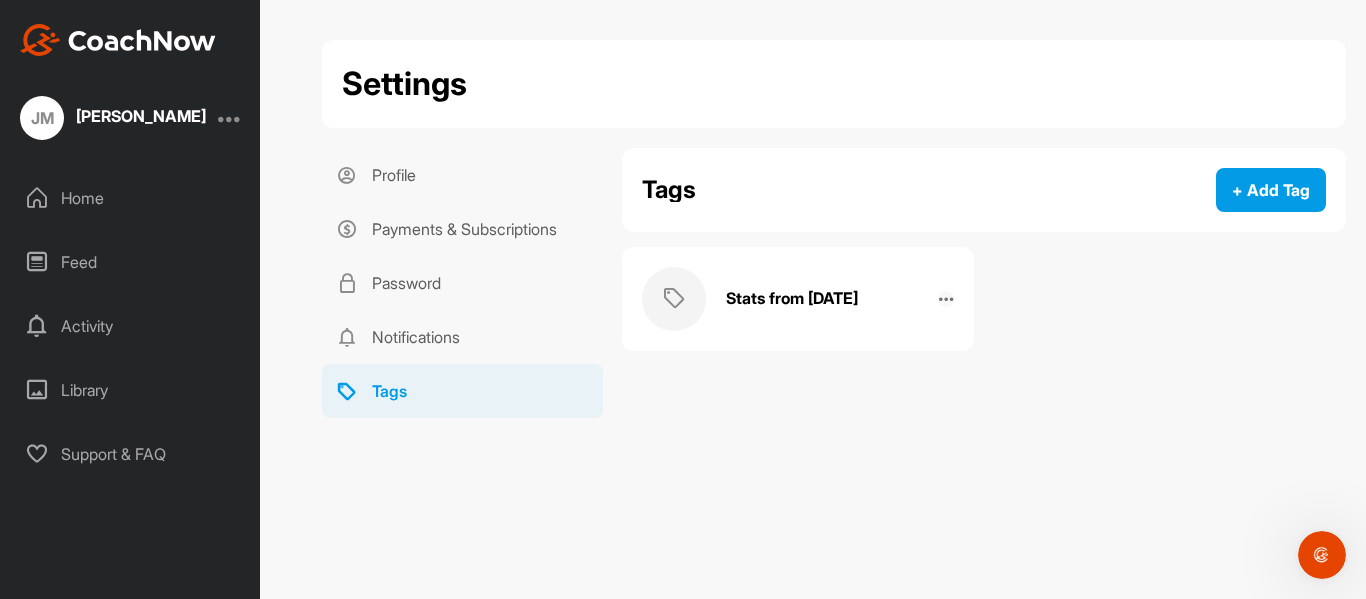 click at bounding box center [946, 299] 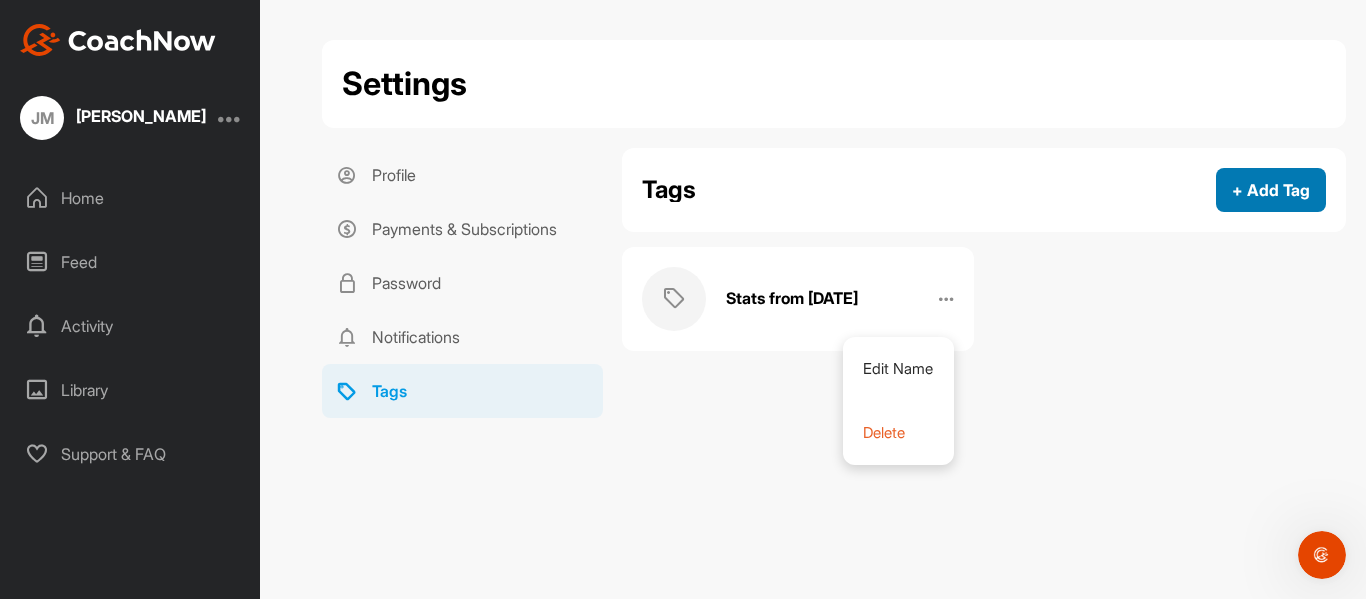 click on "+ Add Tag" at bounding box center (1271, 190) 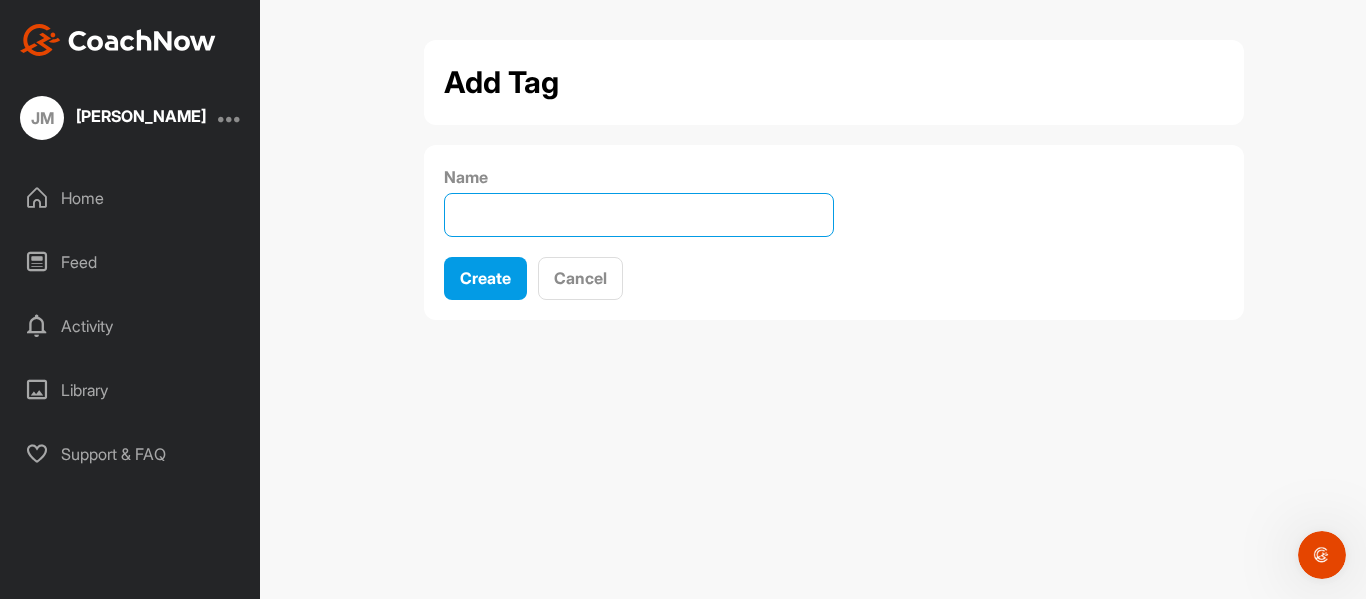 click on "Name" at bounding box center [639, 215] 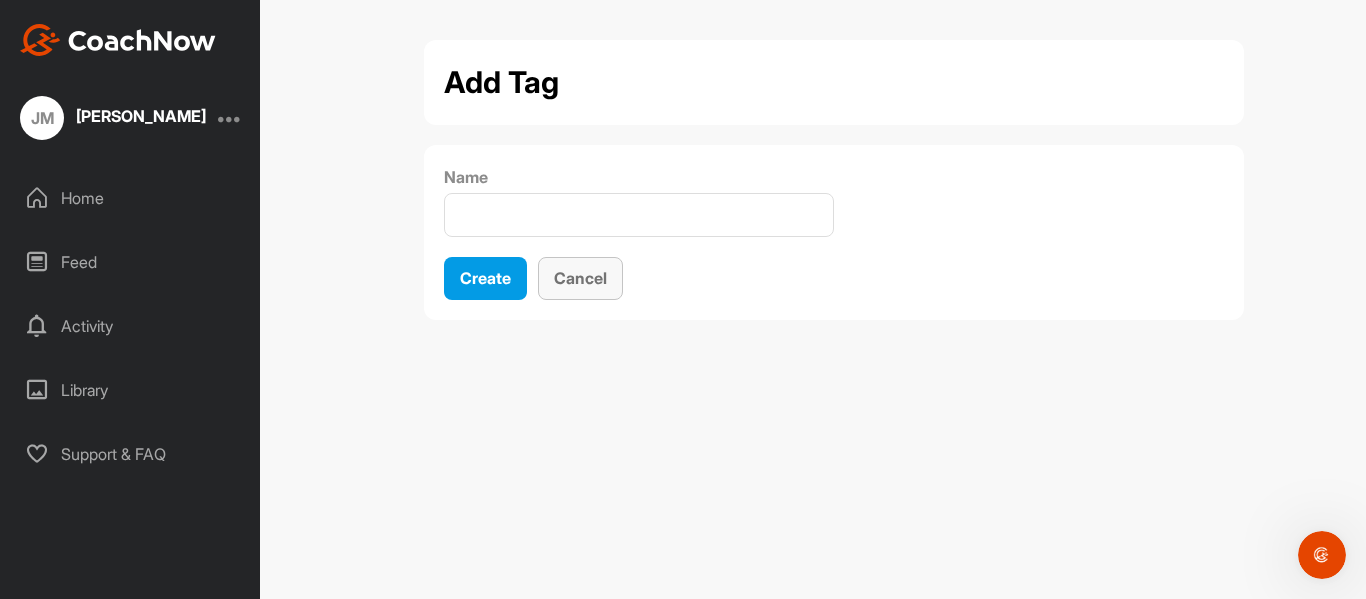 click on "Cancel" at bounding box center (580, 278) 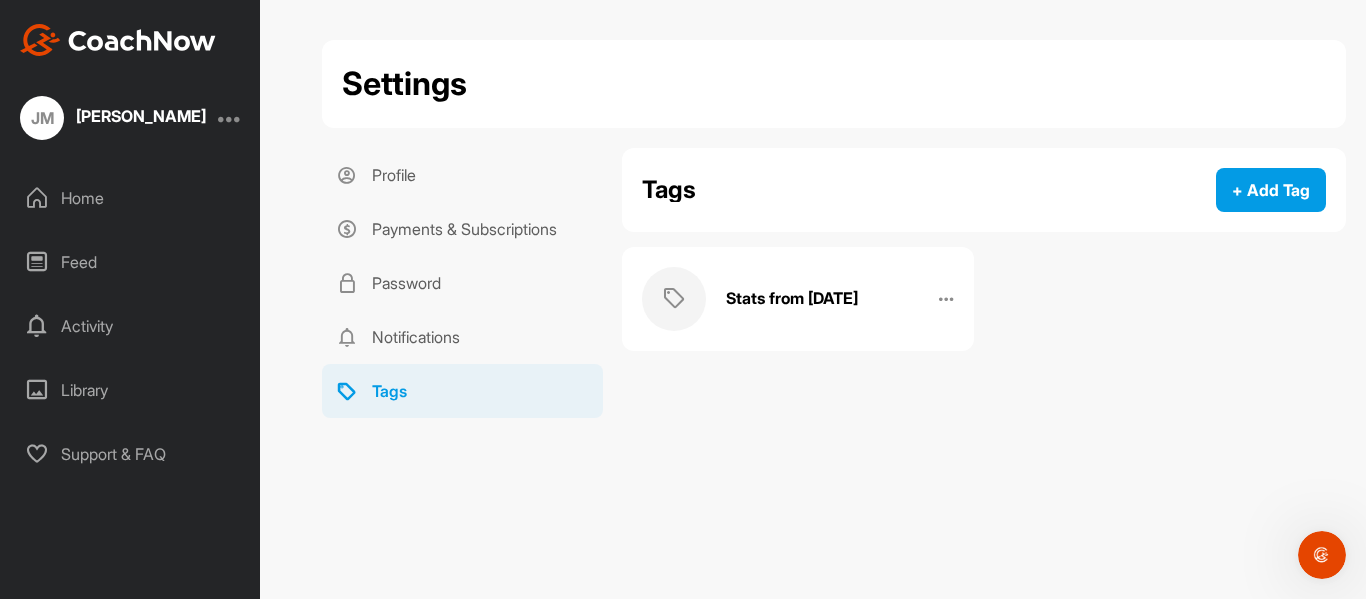 click on "Home" at bounding box center (131, 198) 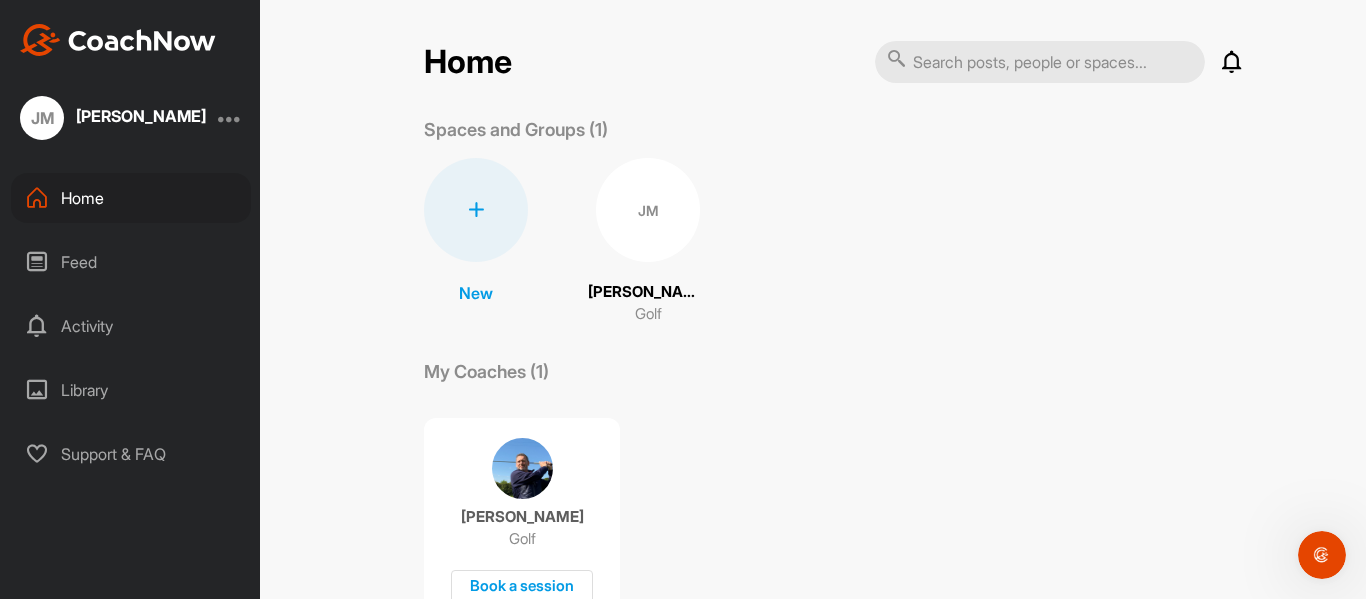 click on "Activity" at bounding box center (131, 326) 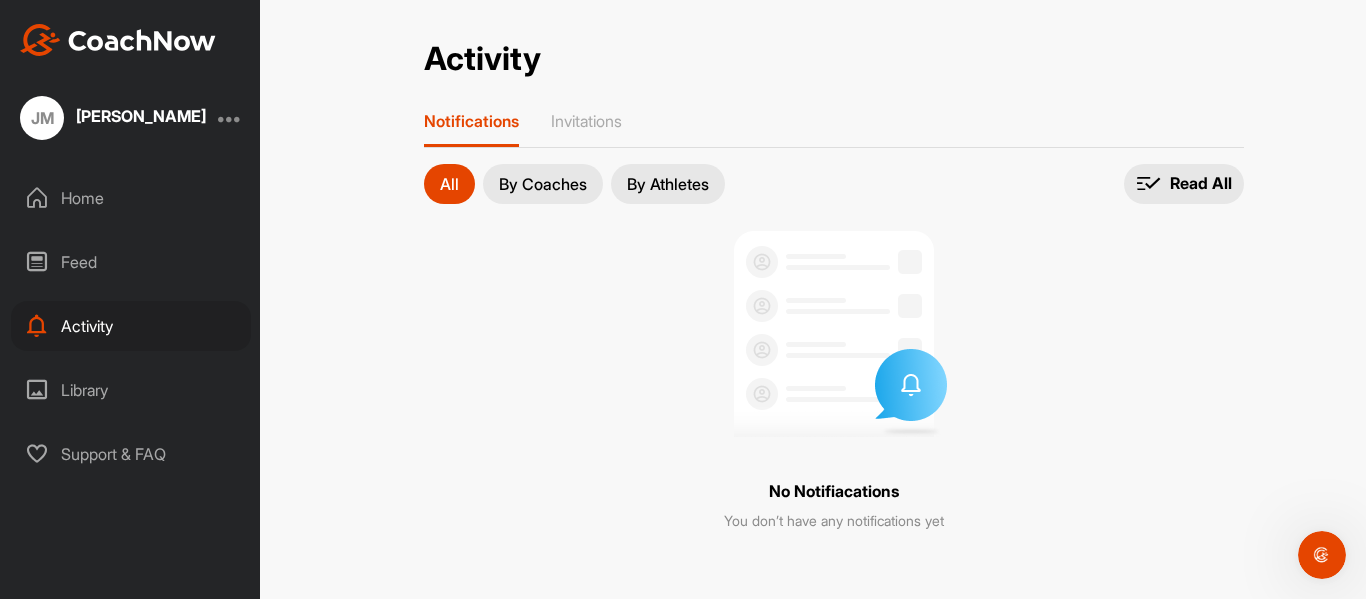 click on "Home" at bounding box center (131, 198) 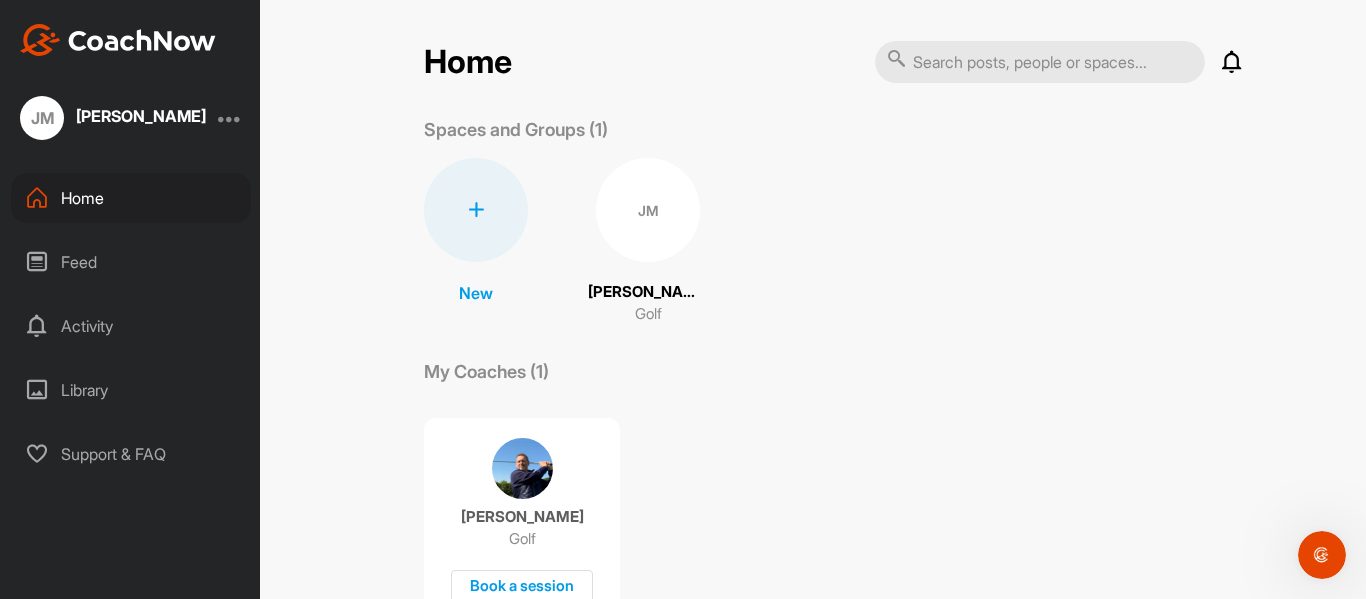 click on "[PERSON_NAME]" at bounding box center [130, 118] 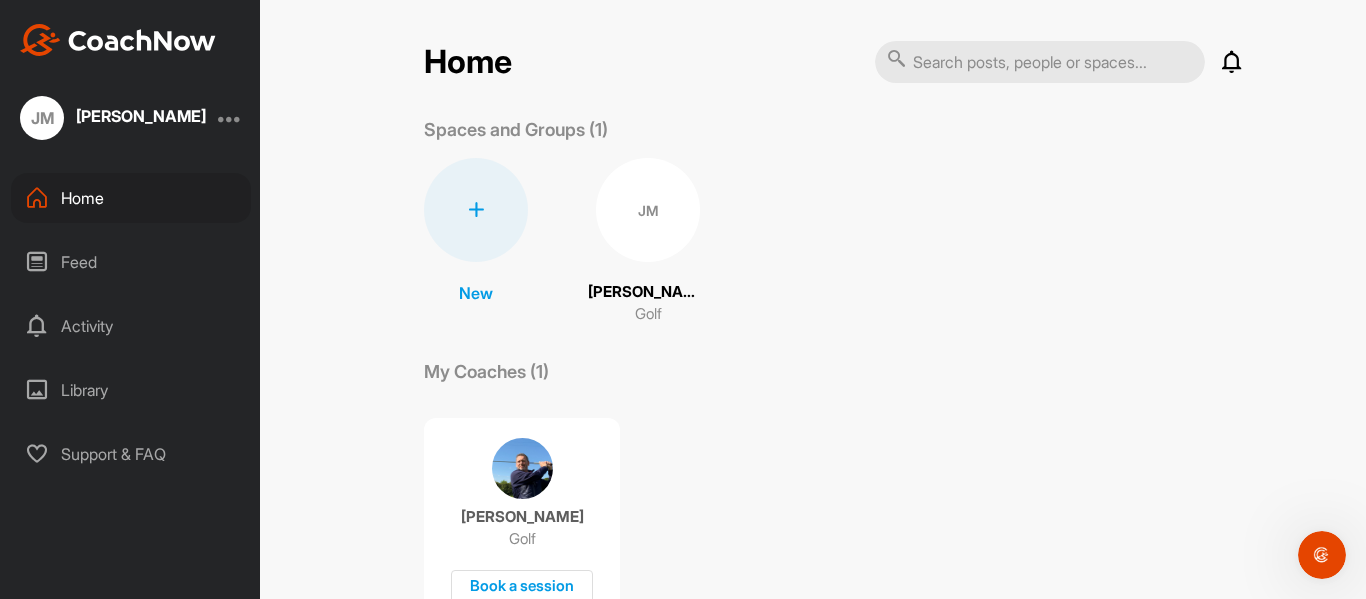 click at bounding box center (230, 118) 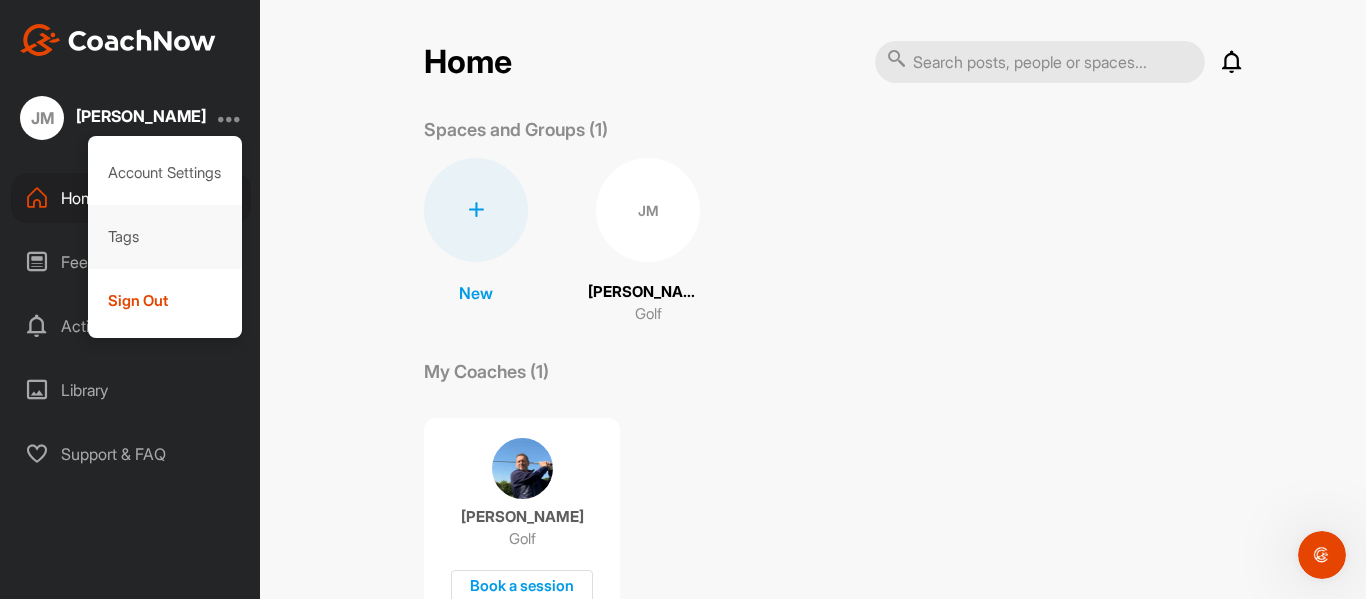 click on "Tags" at bounding box center [165, 237] 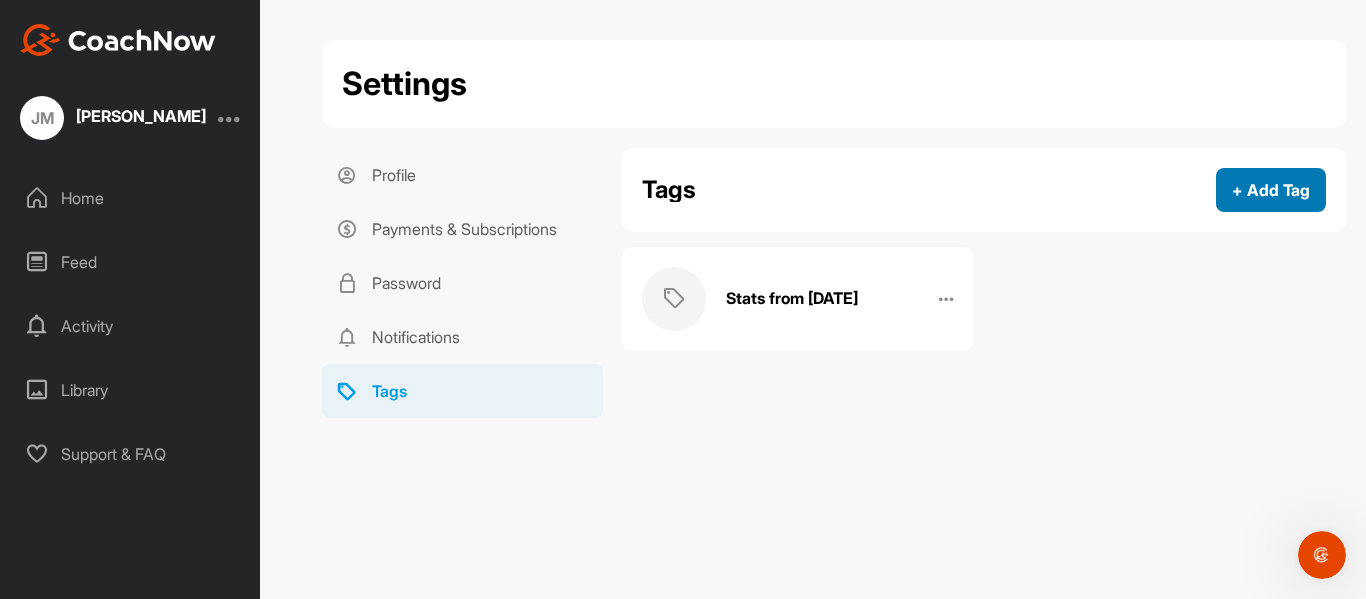 click on "+ Add Tag" at bounding box center [1271, 190] 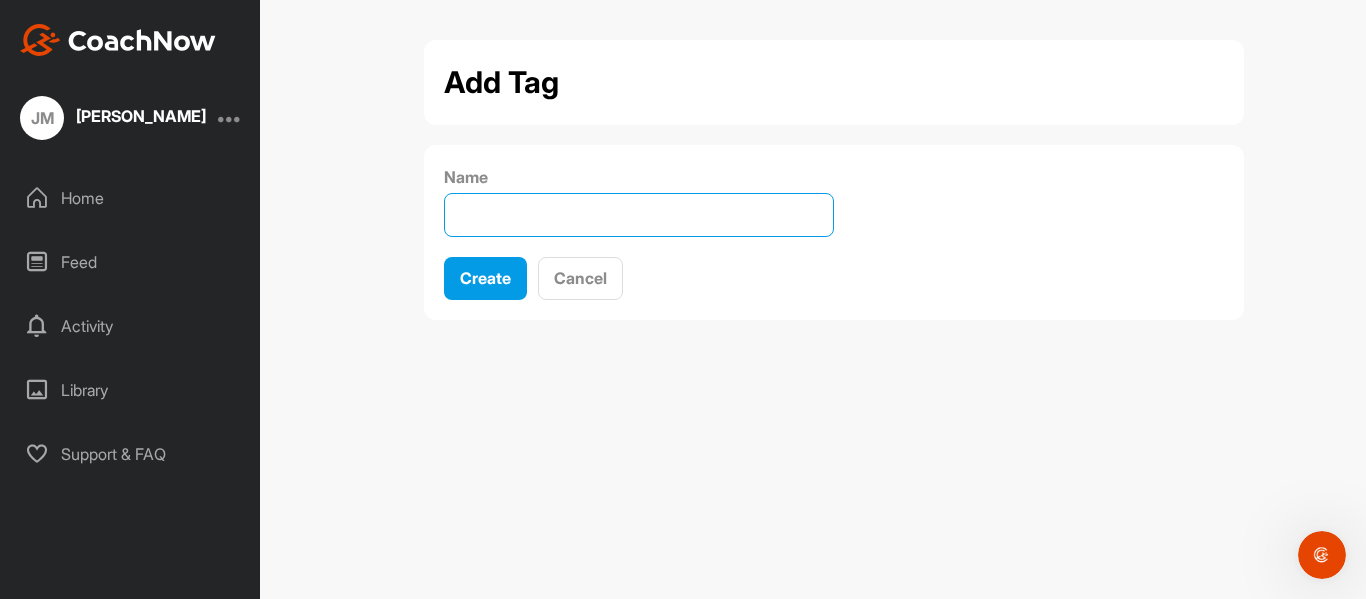 click on "Name" at bounding box center (639, 215) 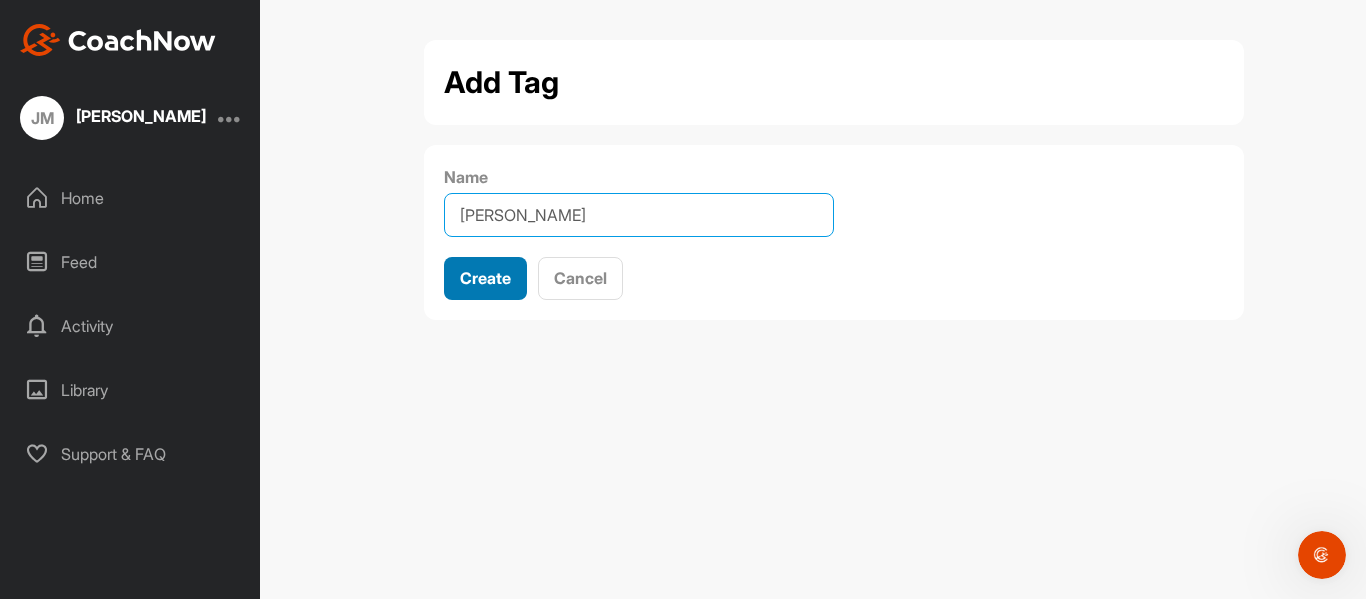 type on "[PERSON_NAME]" 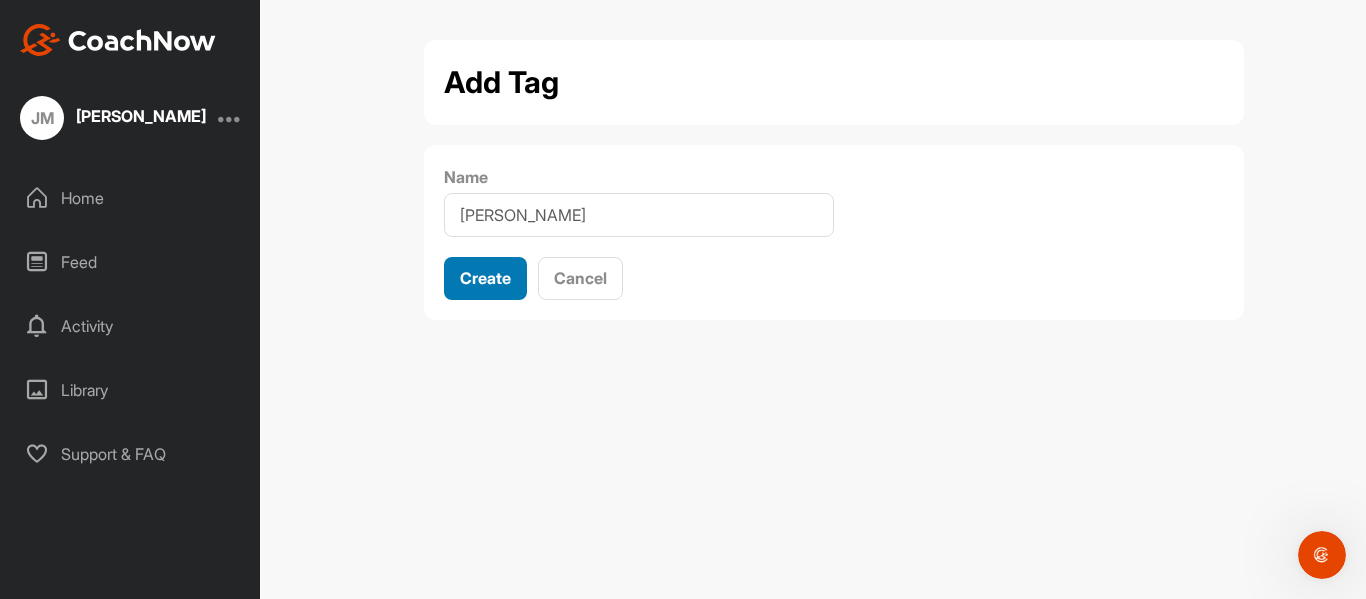 click on "Create" at bounding box center (485, 278) 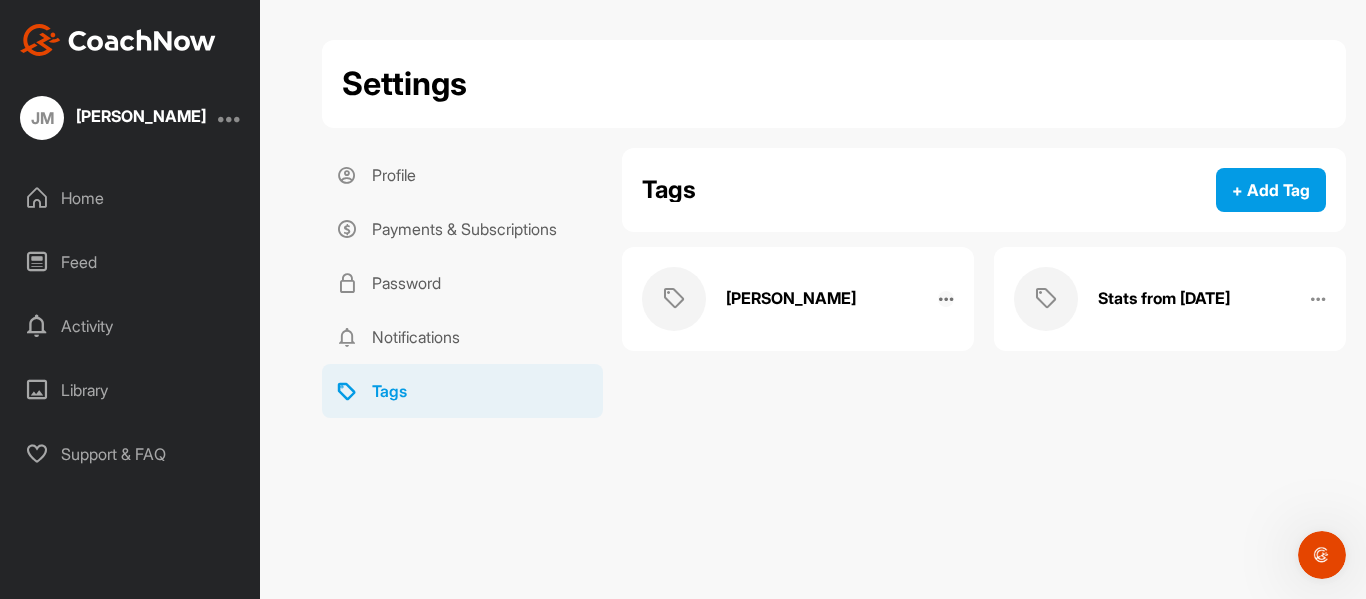 click at bounding box center (946, 299) 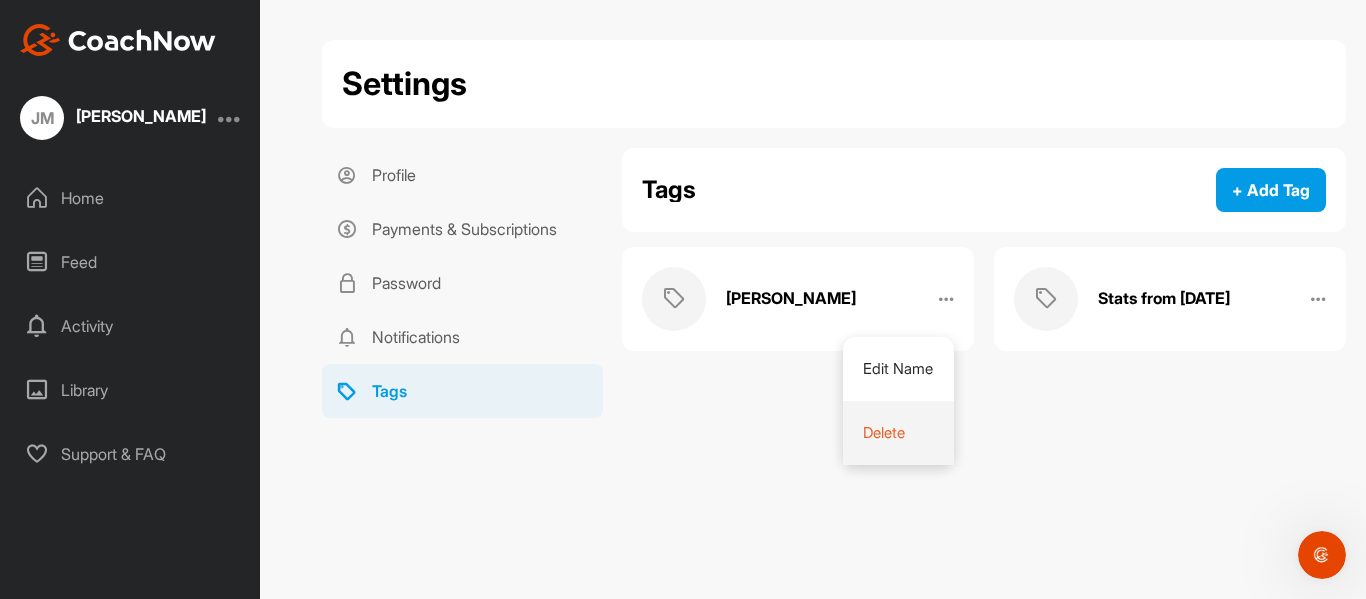 click on "Delete" at bounding box center [899, 433] 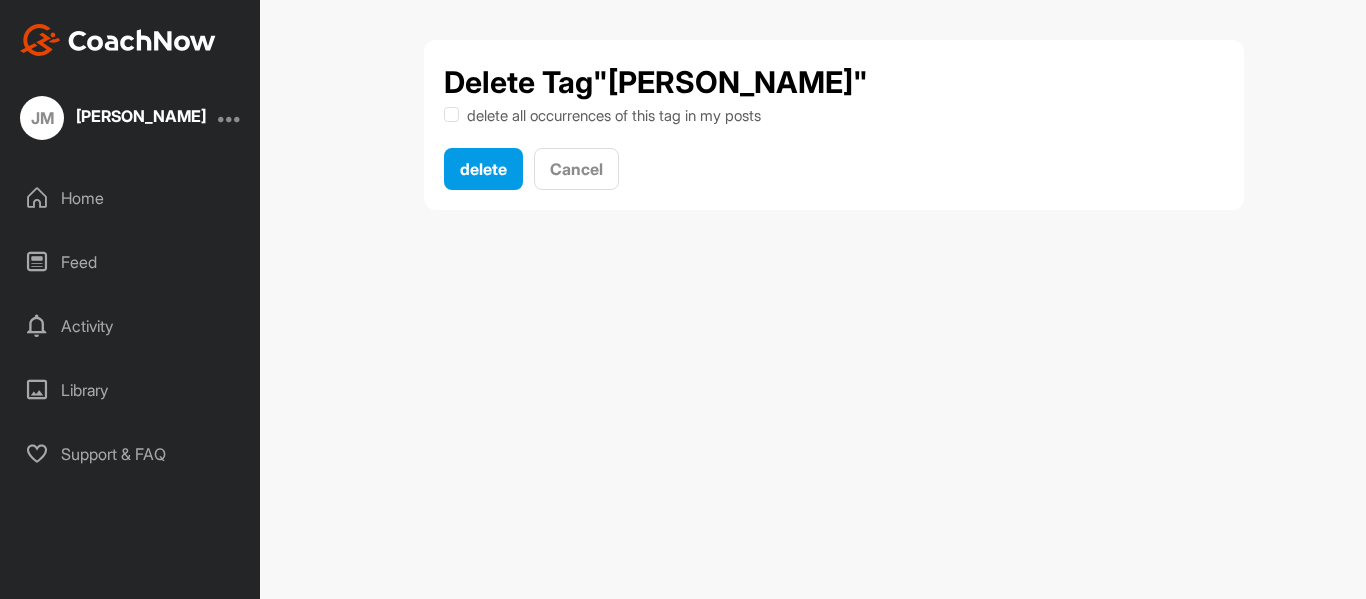 scroll, scrollTop: 0, scrollLeft: 0, axis: both 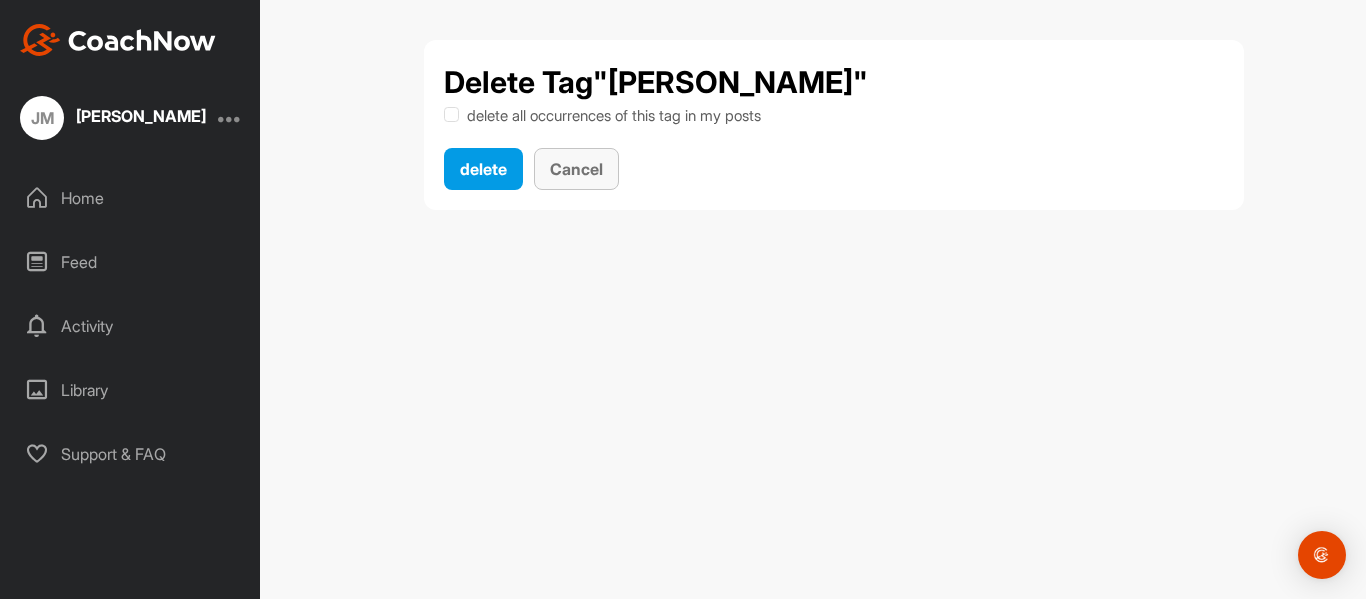 click on "Cancel" at bounding box center (576, 169) 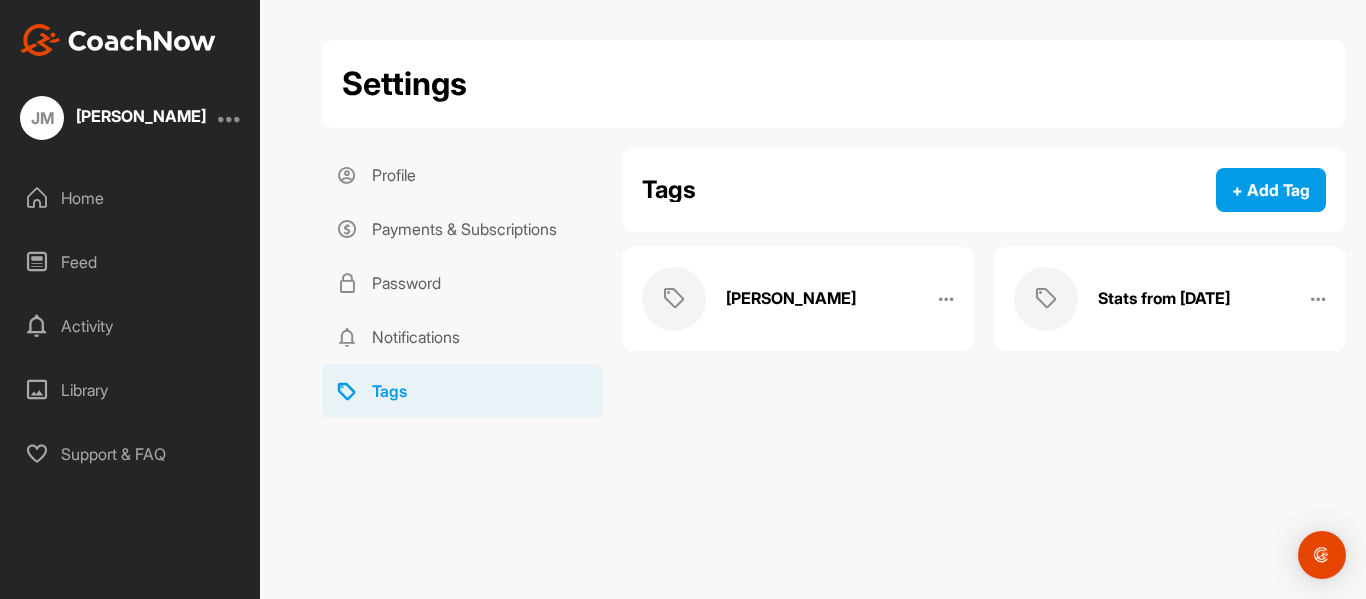click on "Feed" at bounding box center (131, 262) 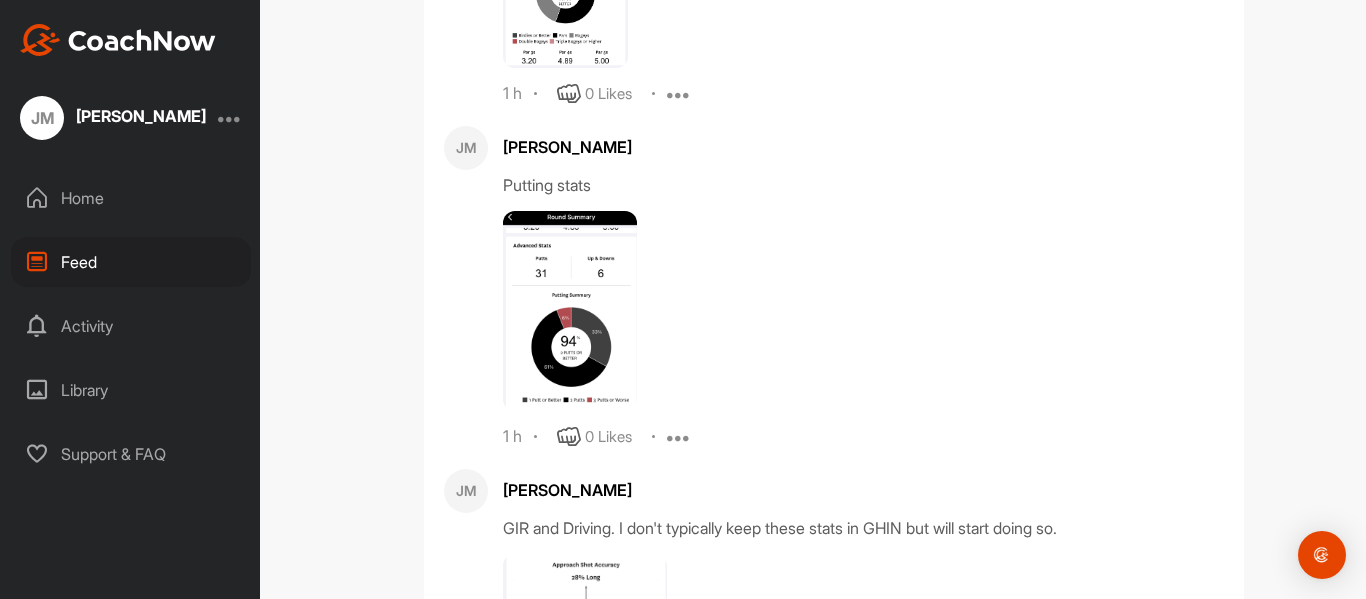scroll, scrollTop: 3423, scrollLeft: 0, axis: vertical 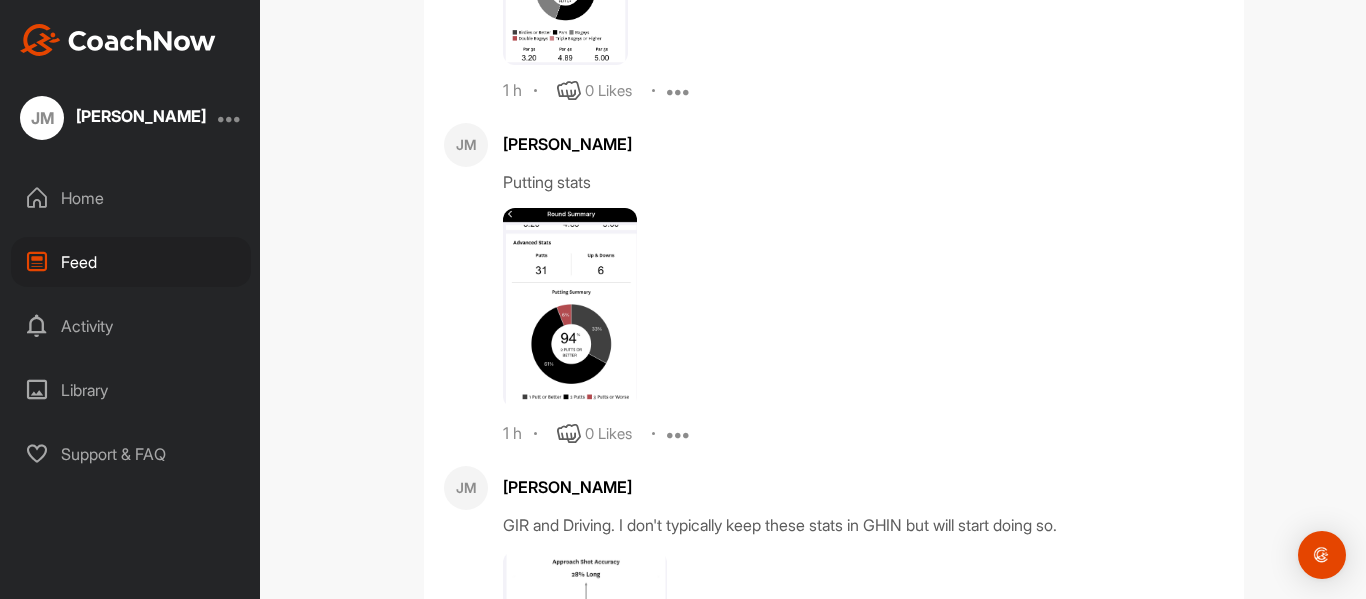click on "Home" at bounding box center (131, 198) 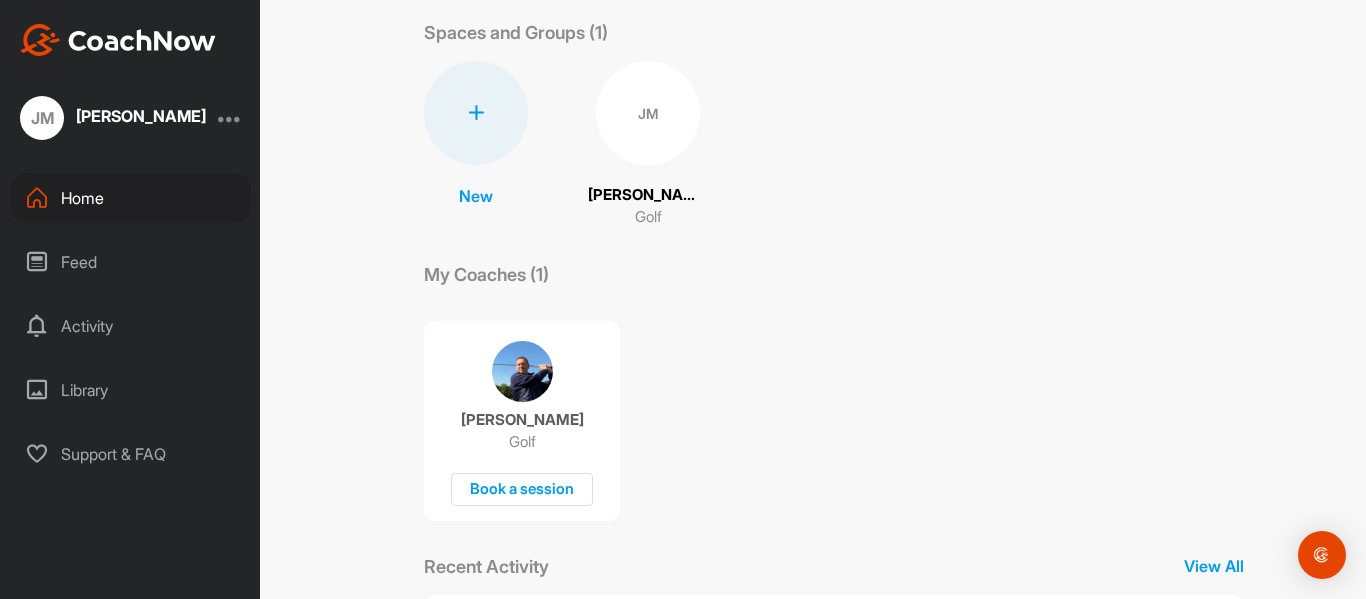 scroll, scrollTop: 253, scrollLeft: 0, axis: vertical 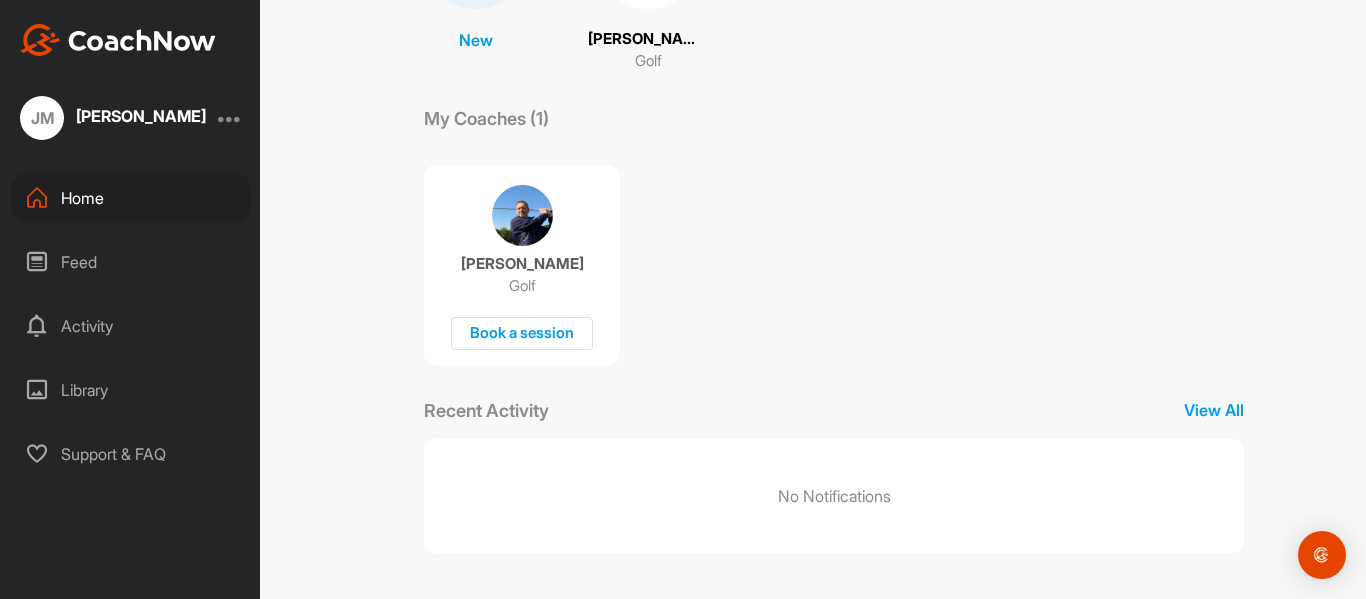click on "No Notifications" at bounding box center (834, 496) 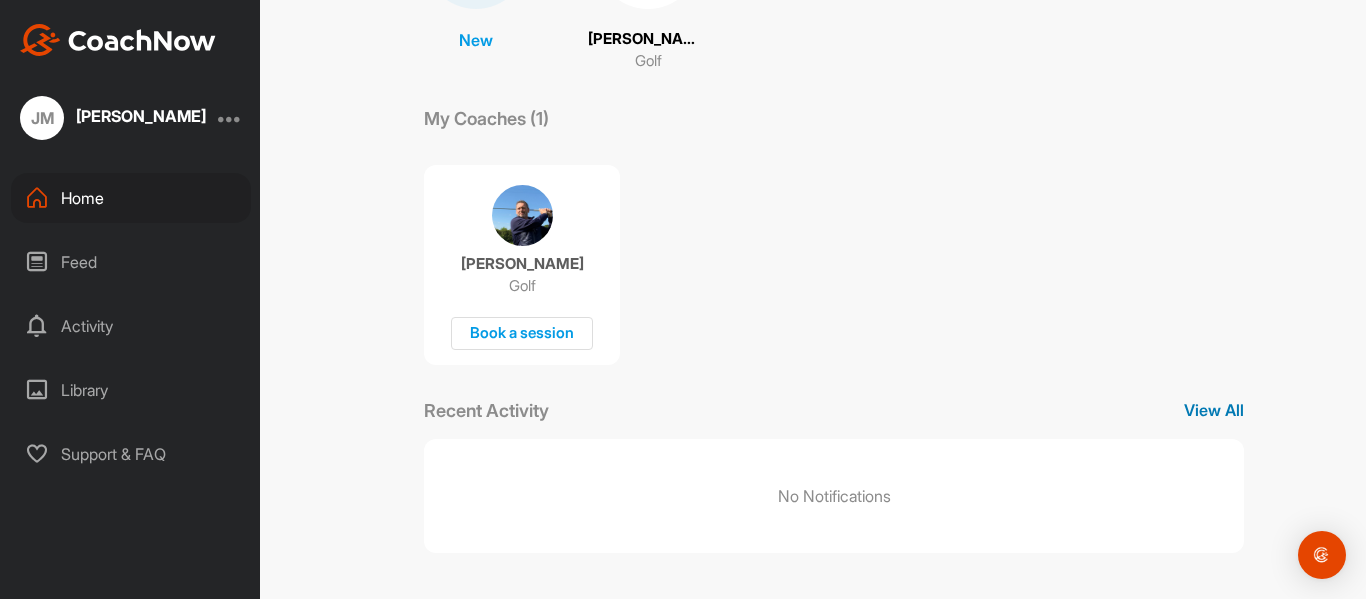 click on "View All" at bounding box center (1214, 410) 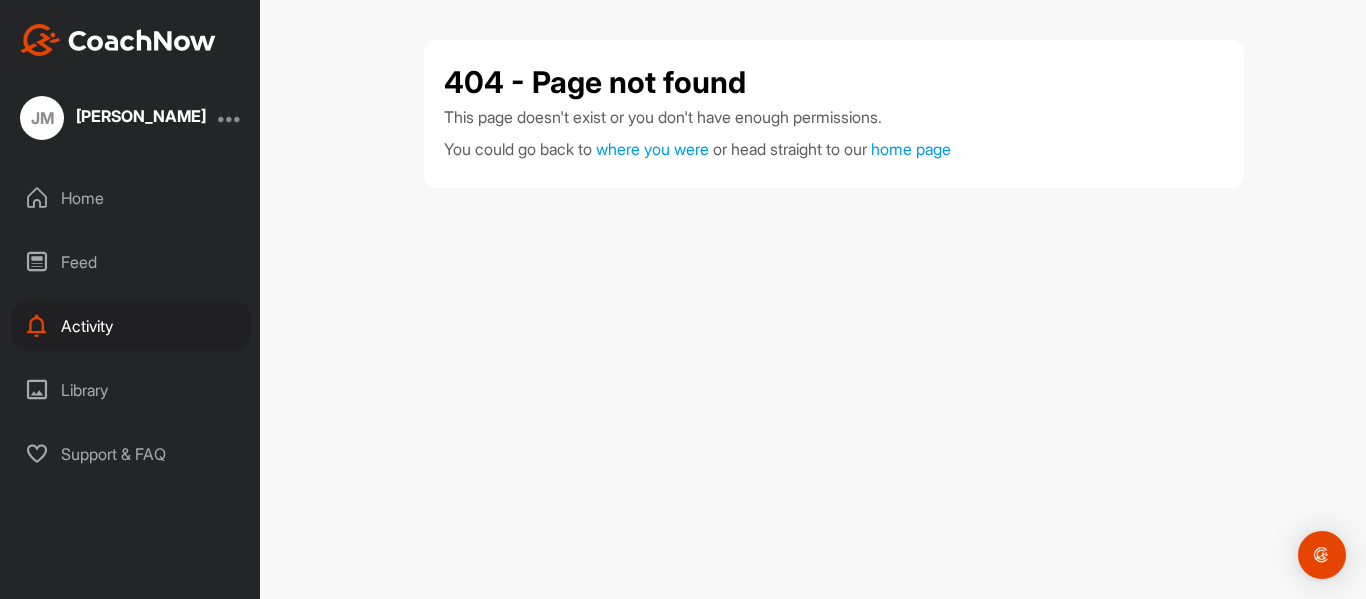 click on "Feed" at bounding box center (131, 262) 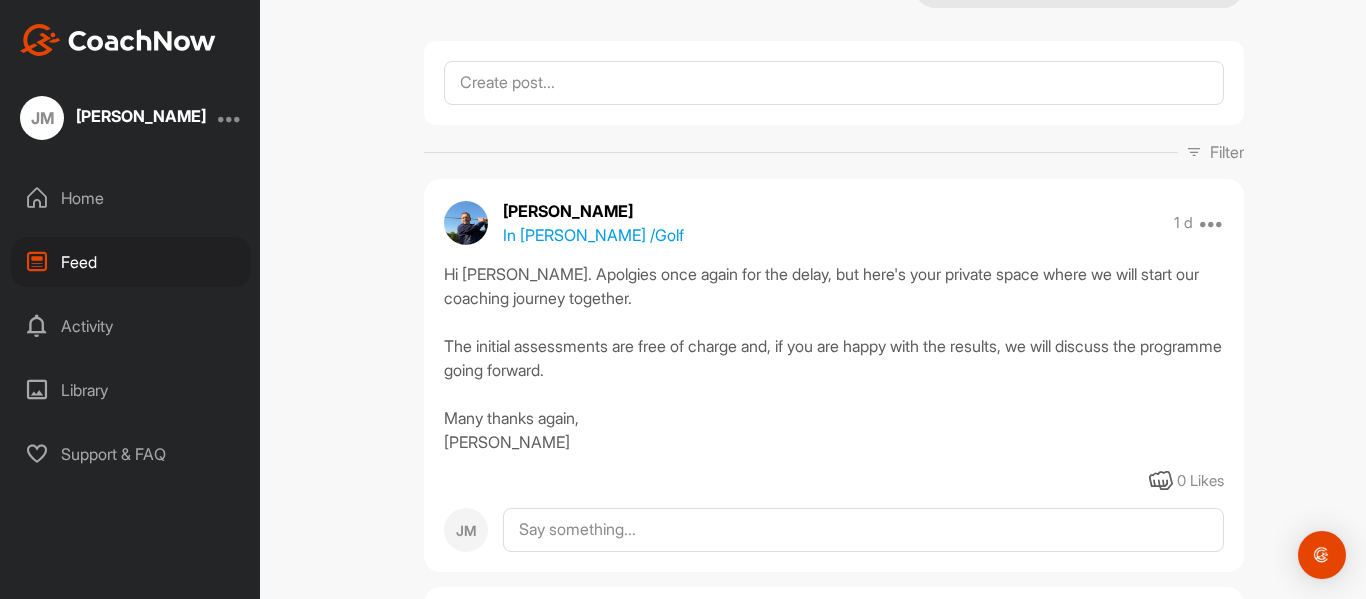 scroll, scrollTop: 68, scrollLeft: 0, axis: vertical 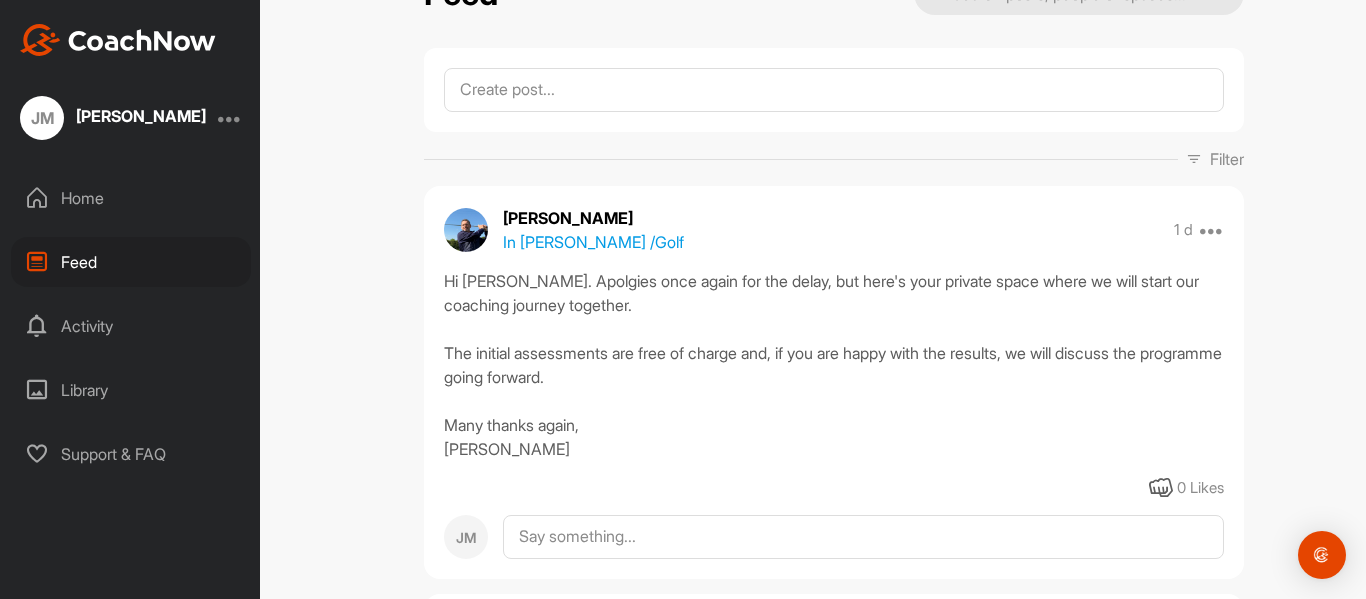 click on "In Jeff Meisenheimer   /  Golf" at bounding box center (593, 242) 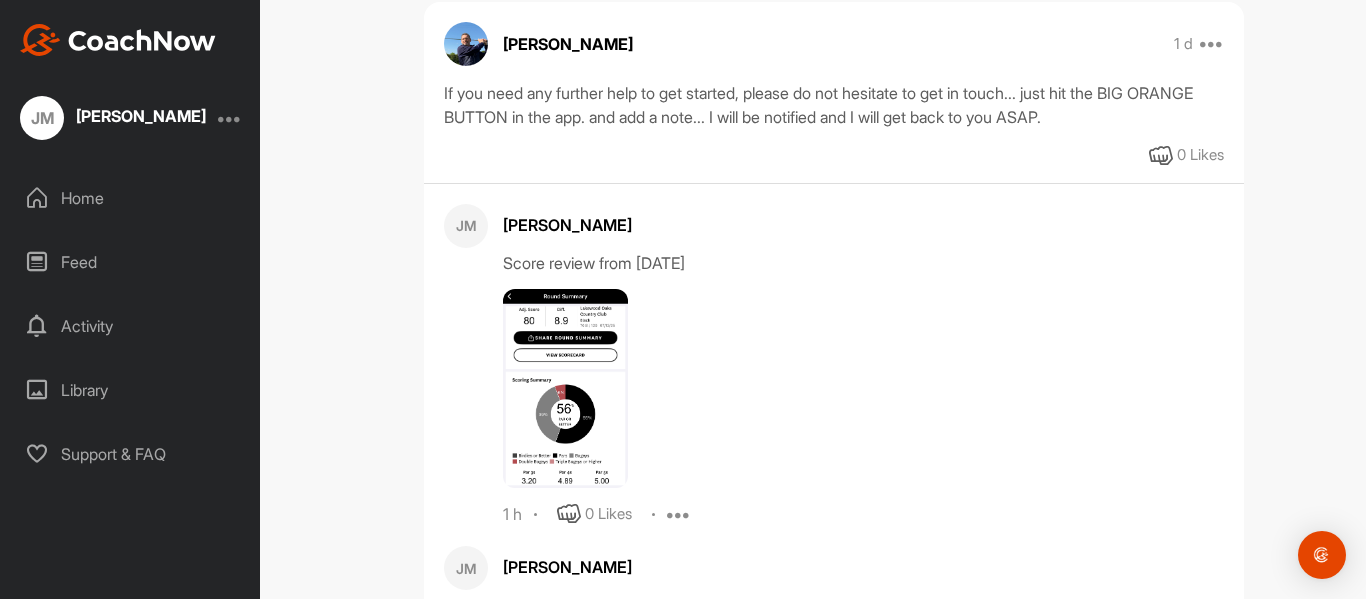 scroll, scrollTop: 3076, scrollLeft: 0, axis: vertical 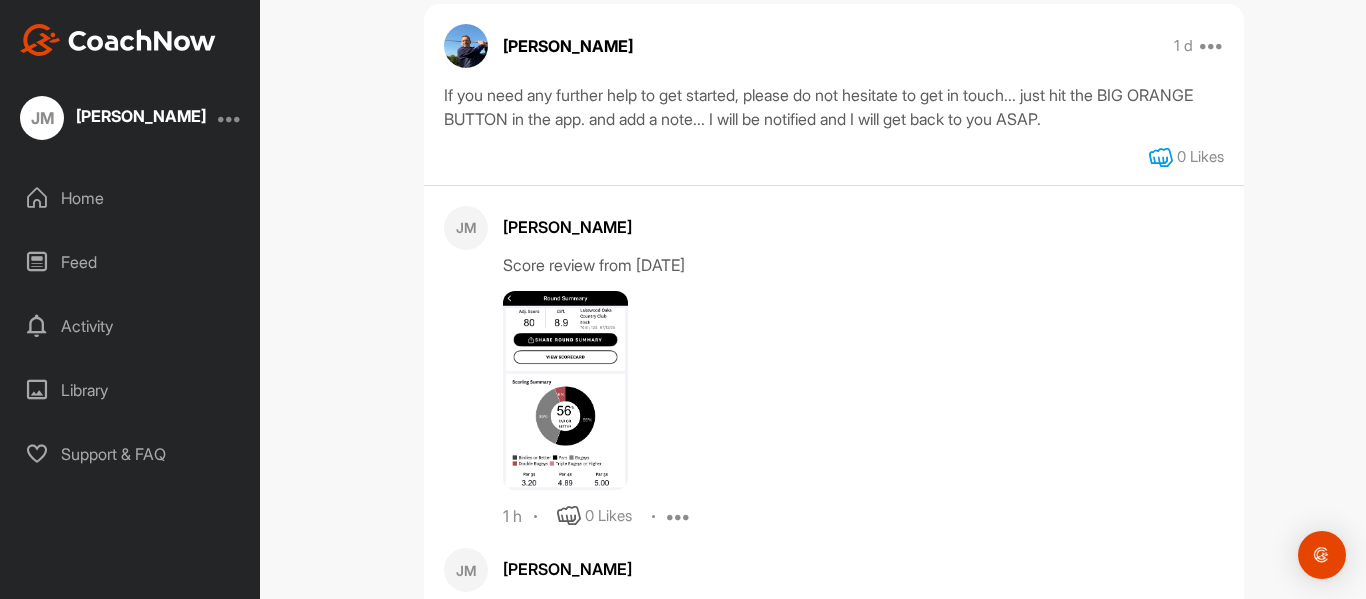 click at bounding box center [1161, 158] 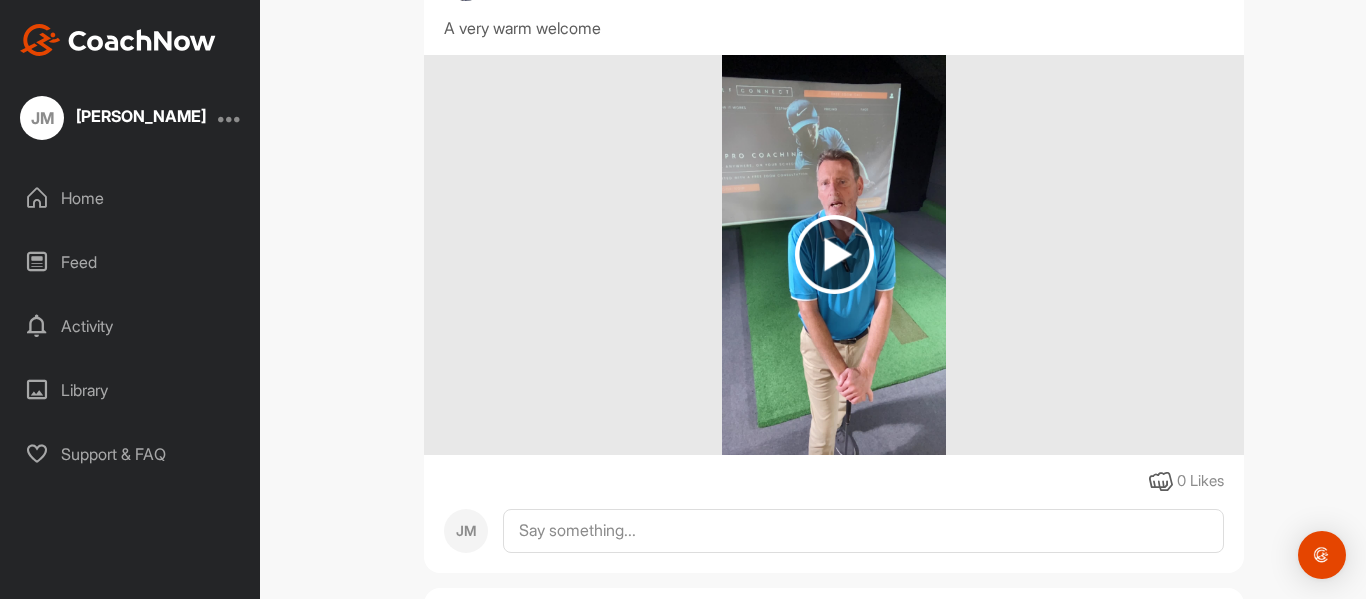 scroll, scrollTop: 1265, scrollLeft: 0, axis: vertical 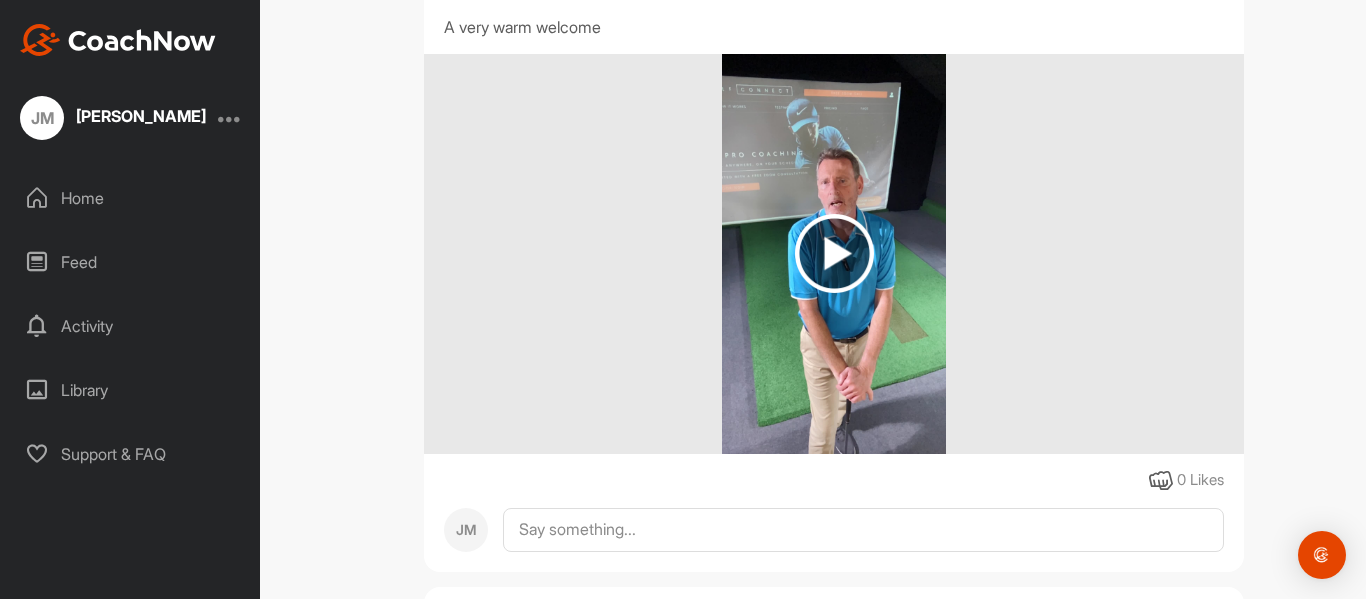 click at bounding box center [834, 253] 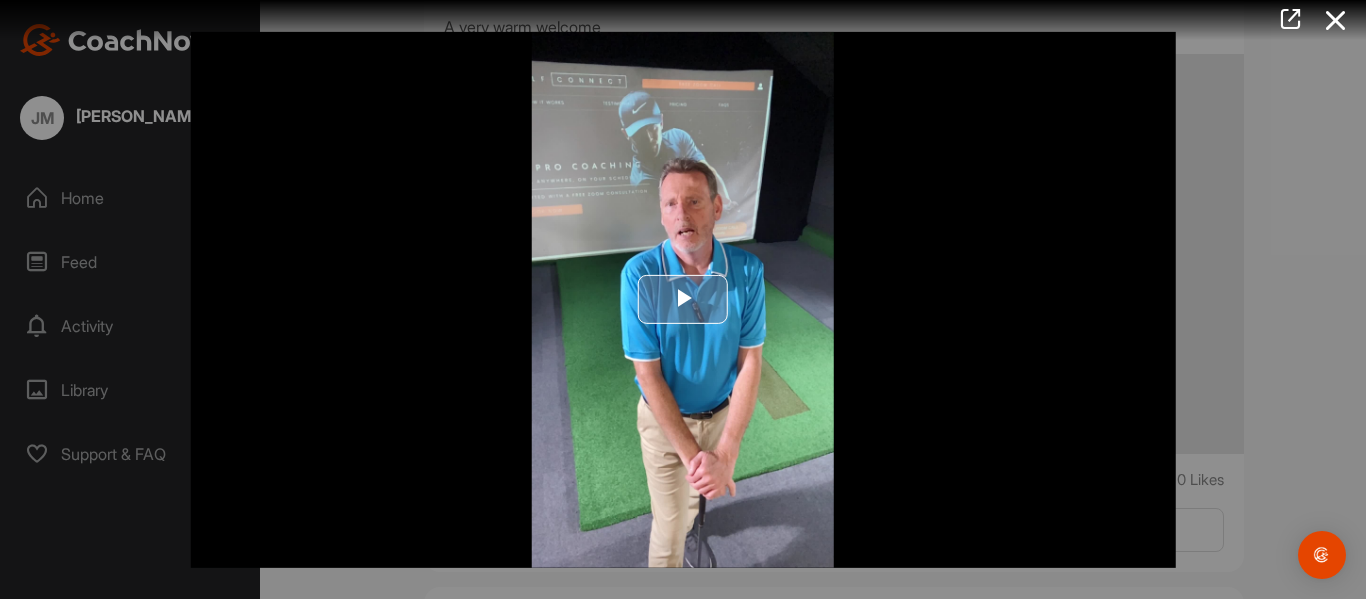 click at bounding box center [683, 300] 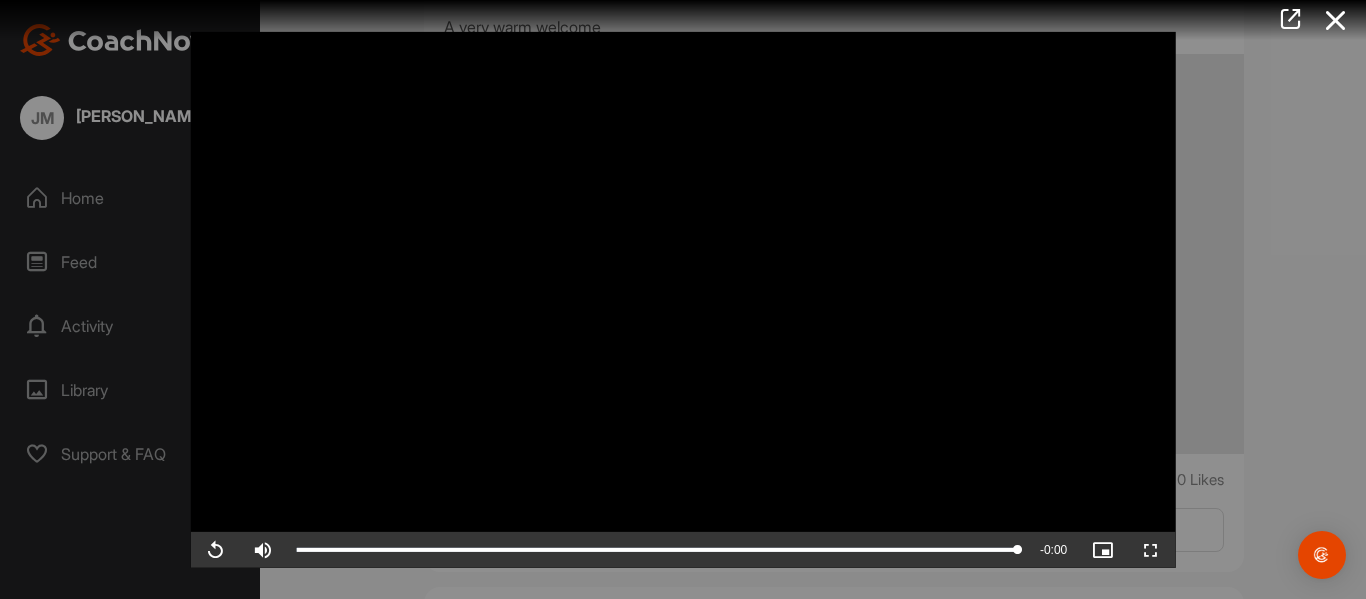 click at bounding box center [683, 299] 